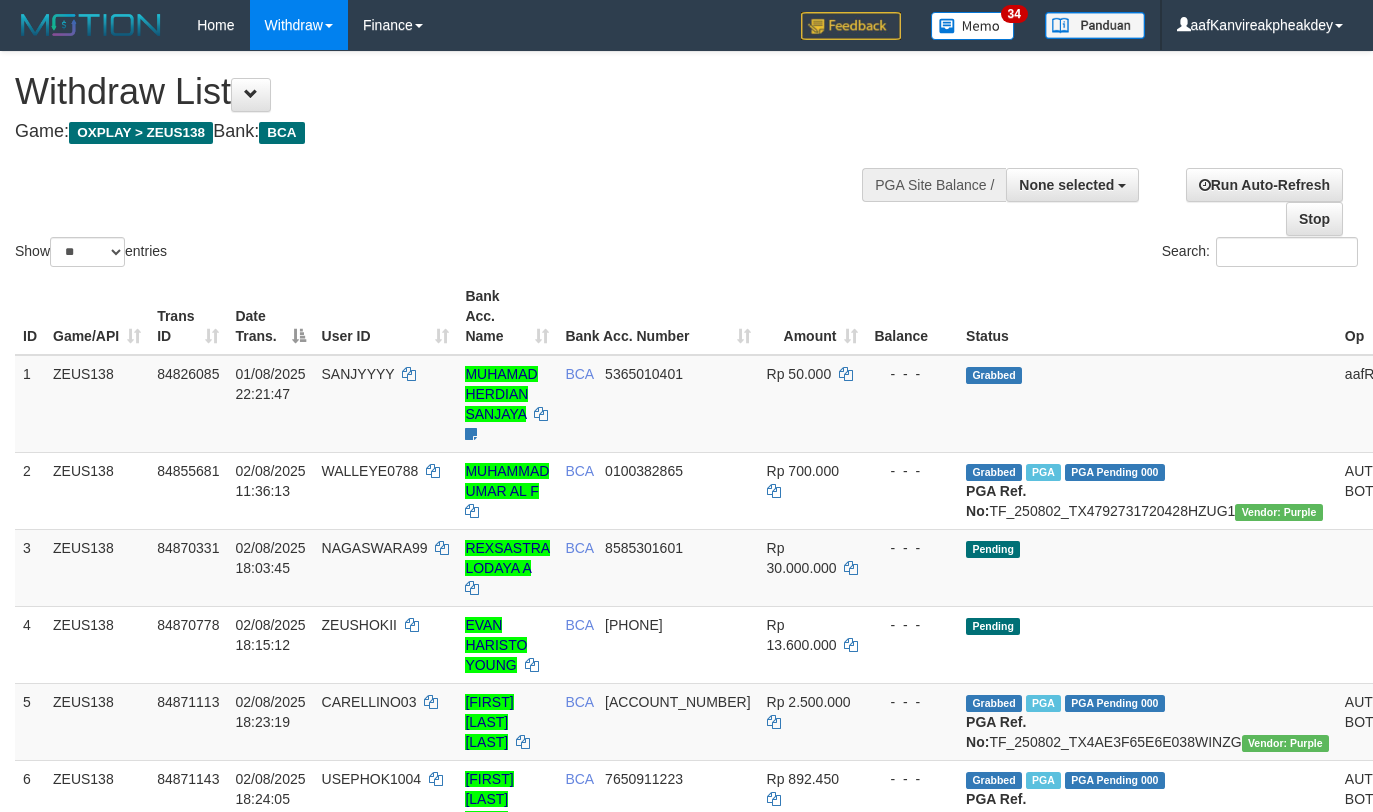 select 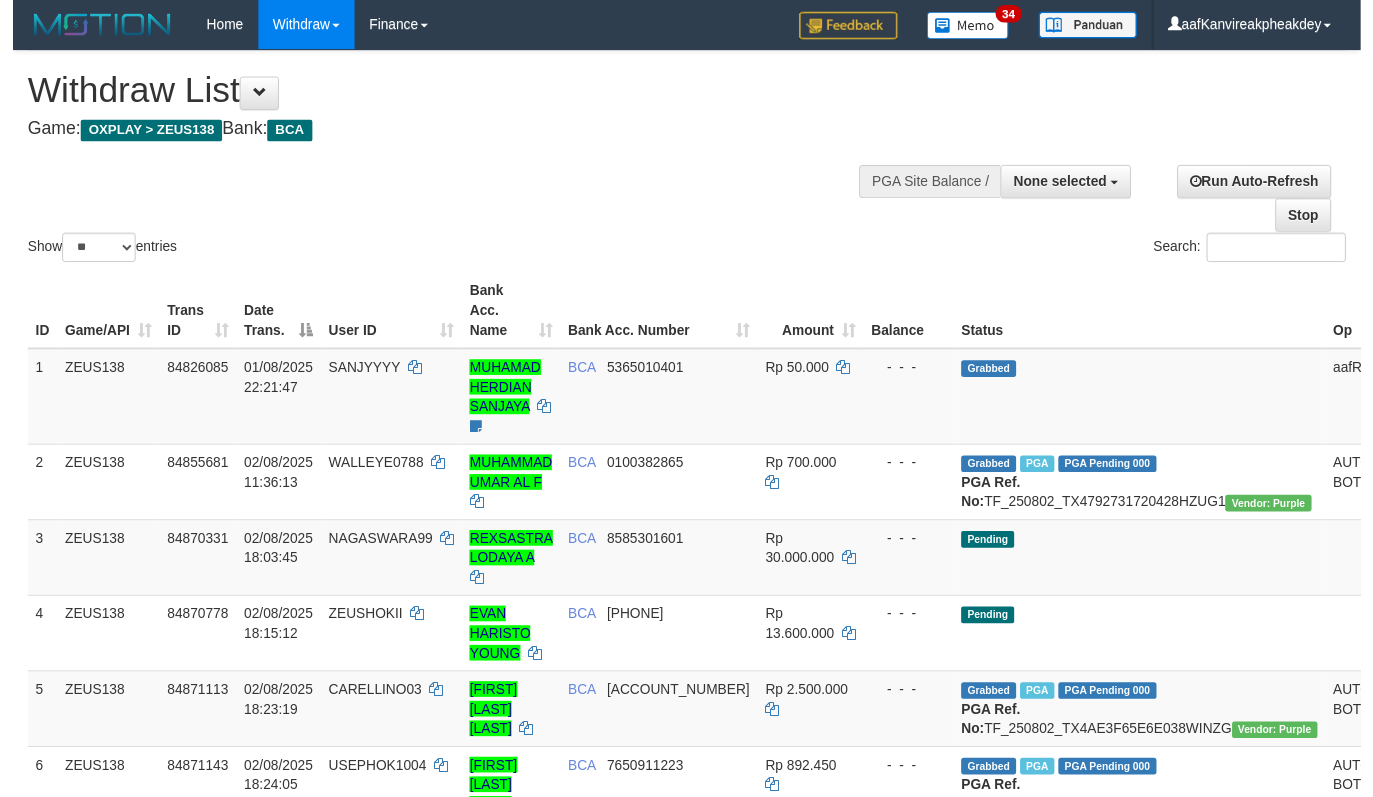 scroll, scrollTop: 563, scrollLeft: 0, axis: vertical 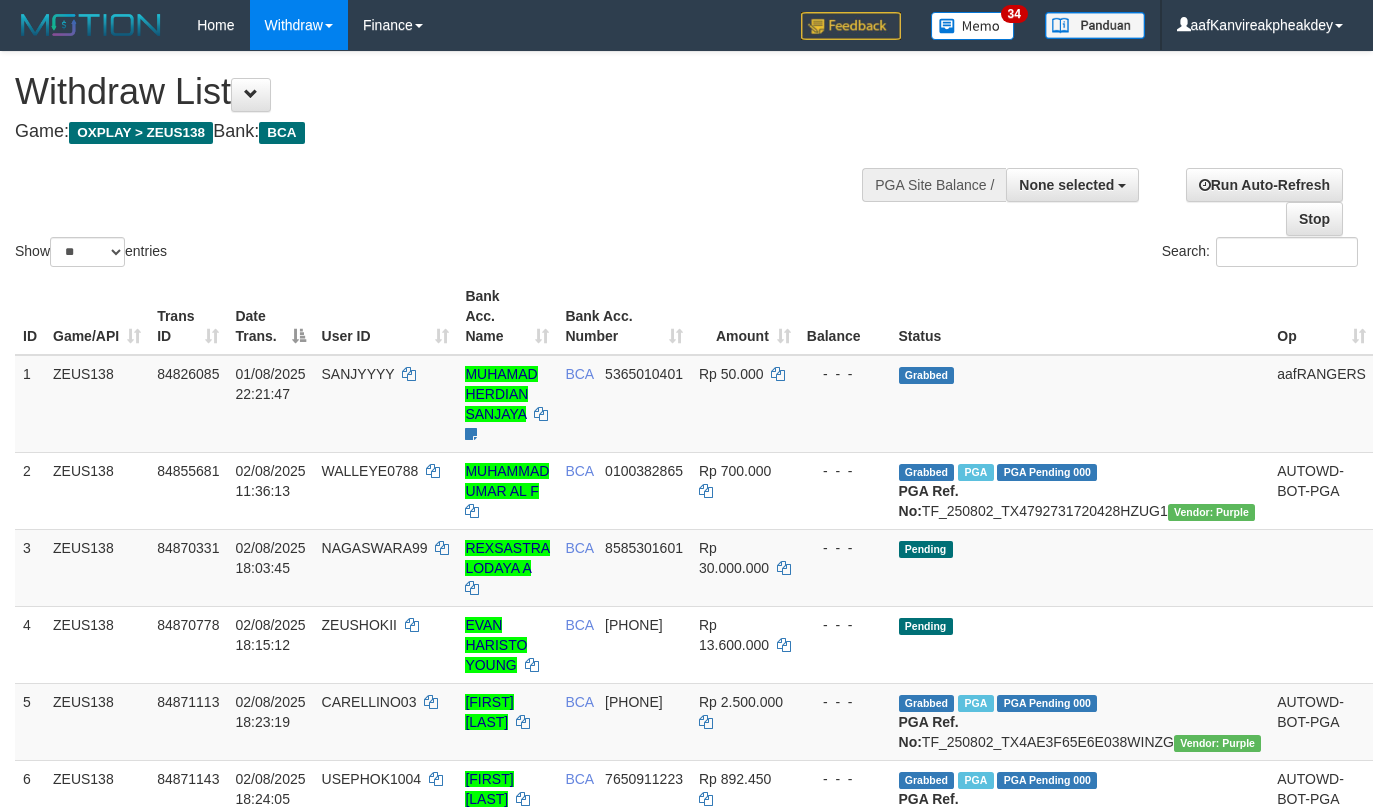 select 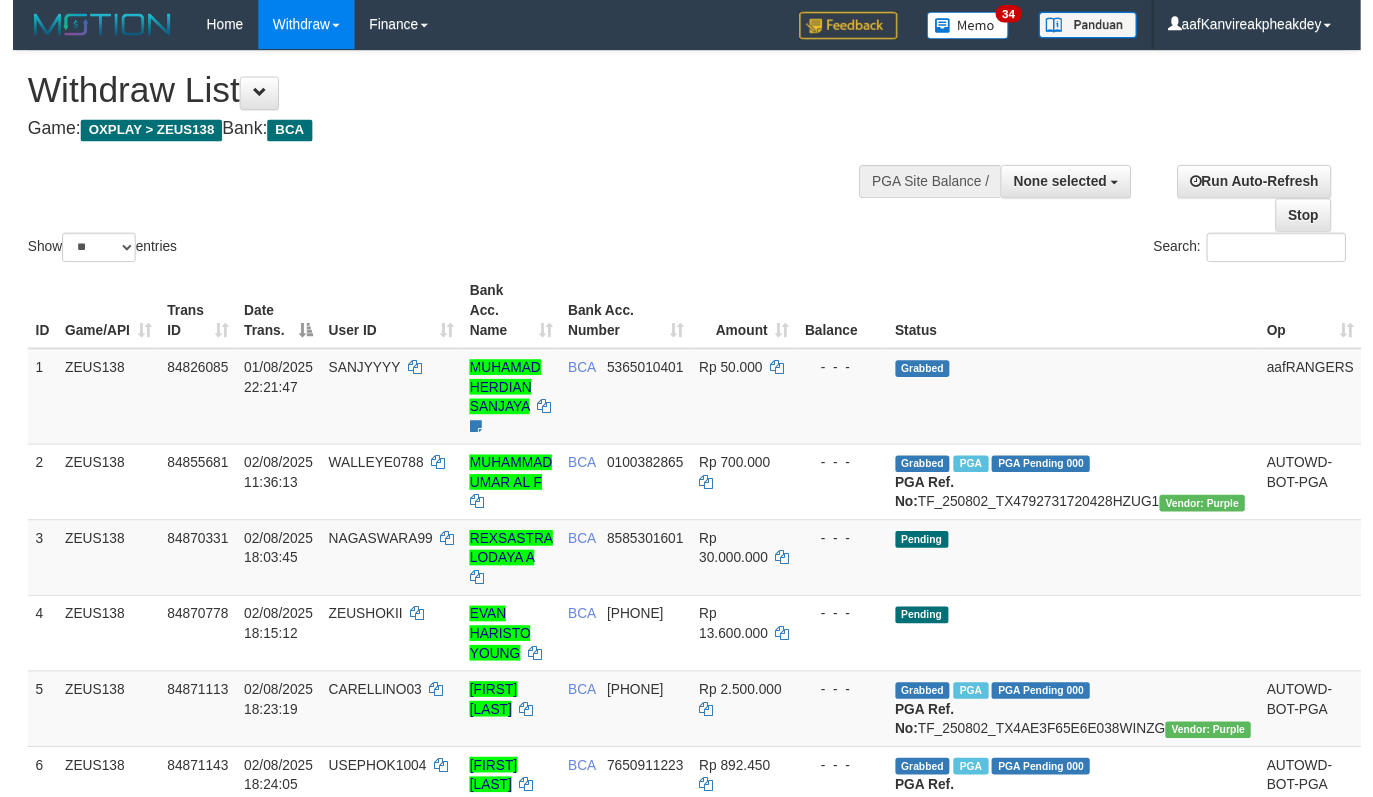 scroll, scrollTop: 563, scrollLeft: 0, axis: vertical 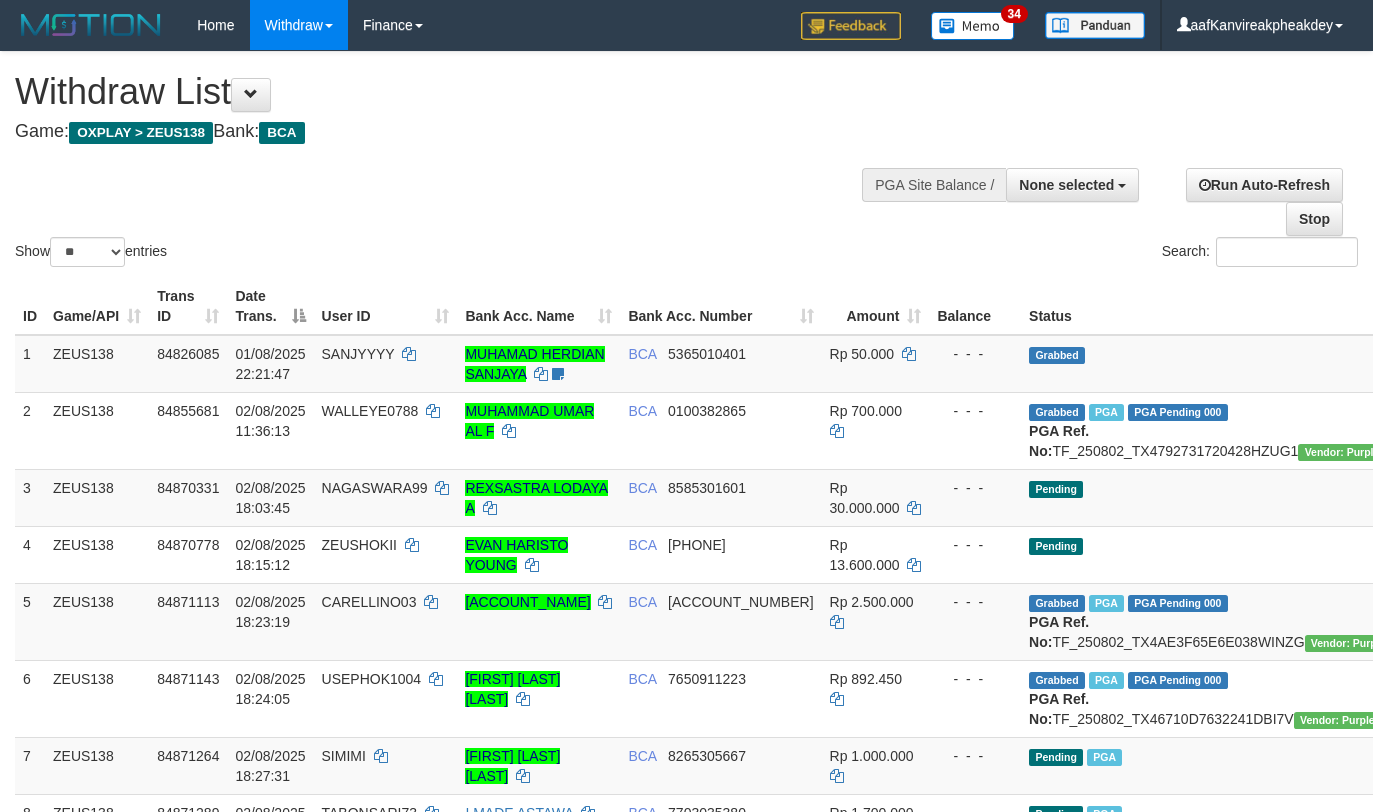 select 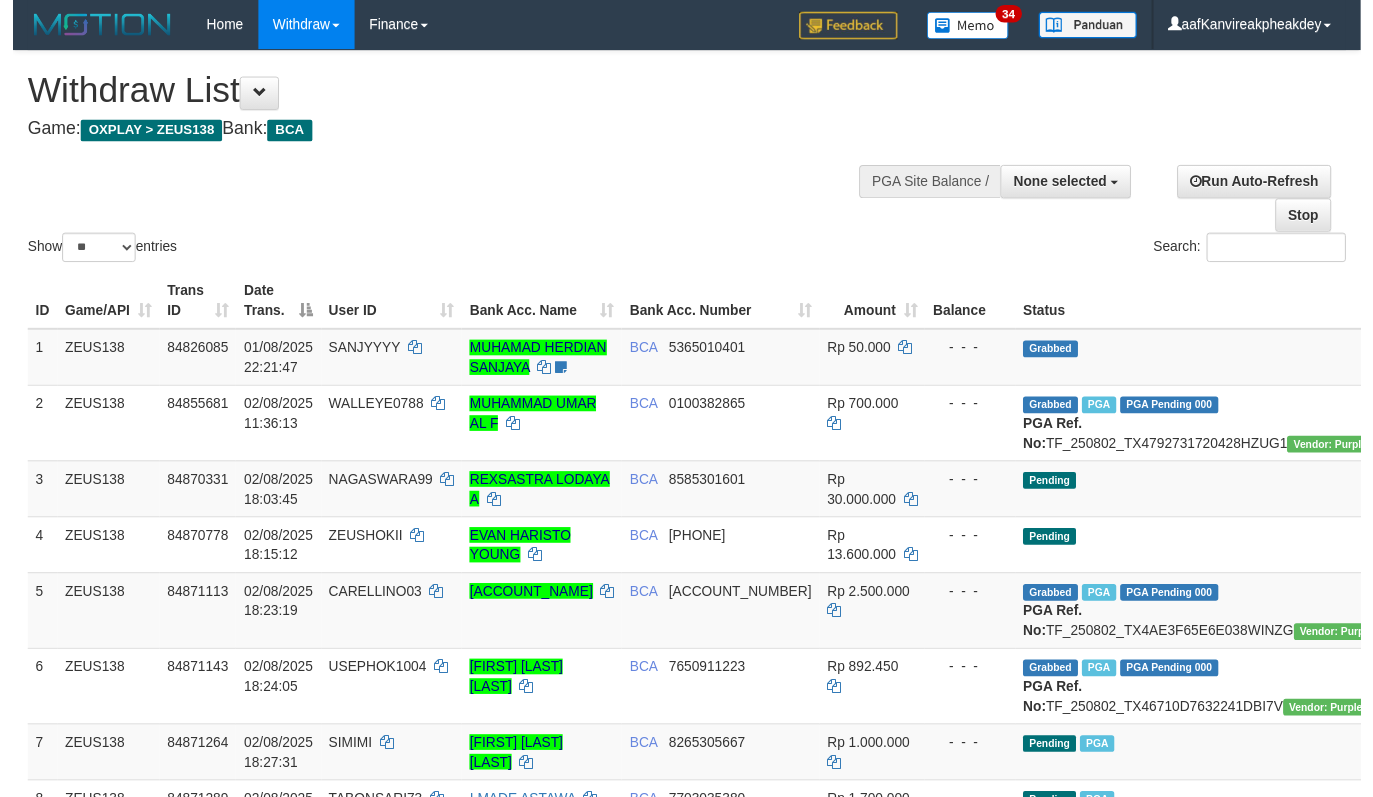 scroll, scrollTop: 563, scrollLeft: 0, axis: vertical 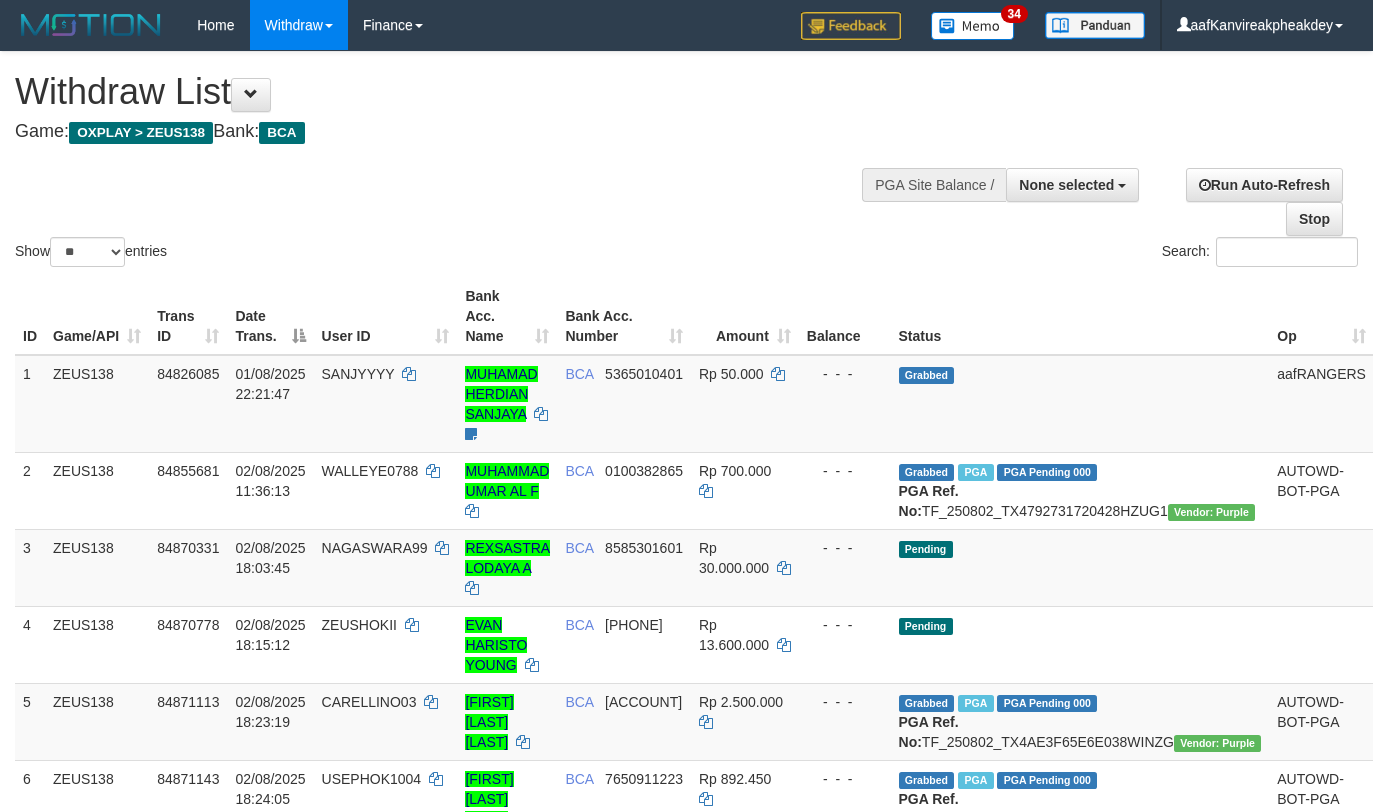 select 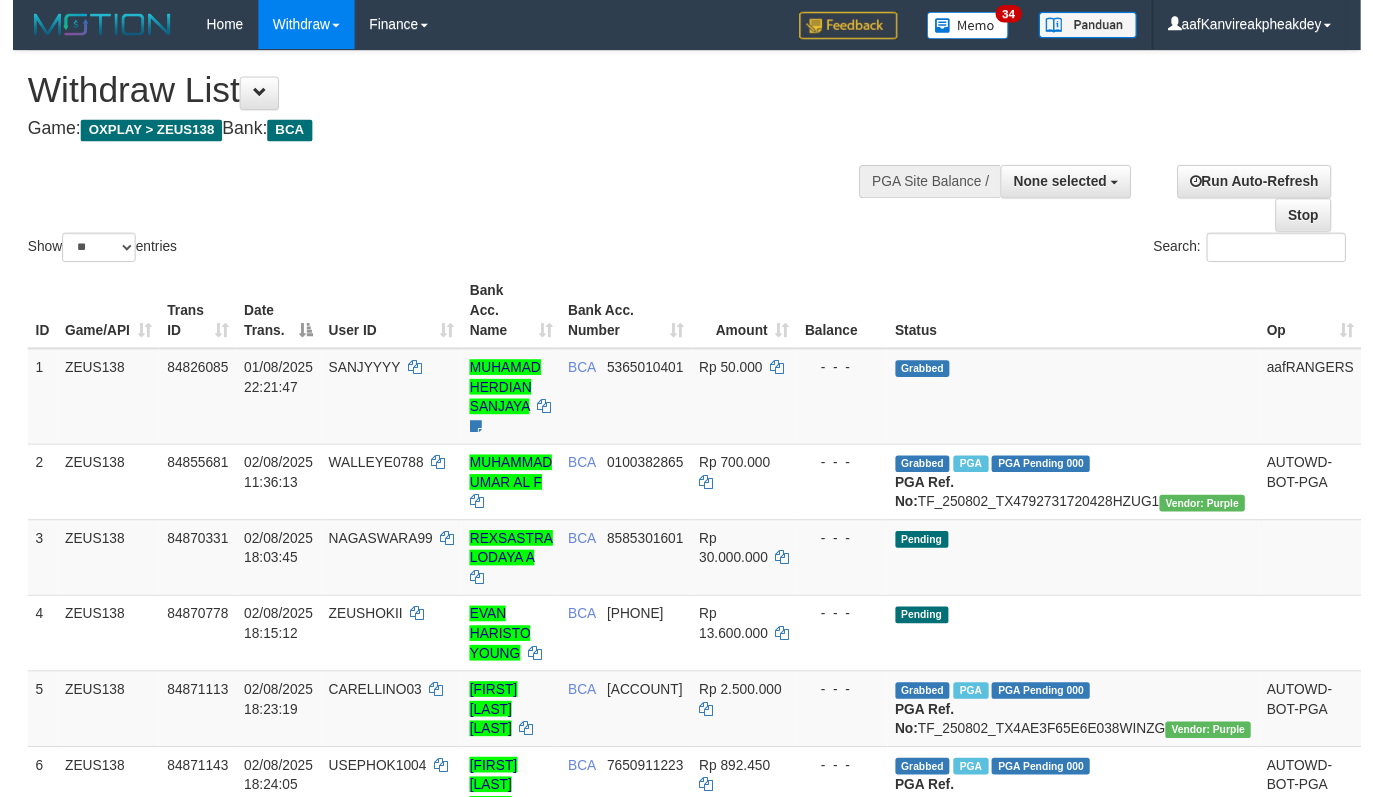 scroll, scrollTop: 563, scrollLeft: 0, axis: vertical 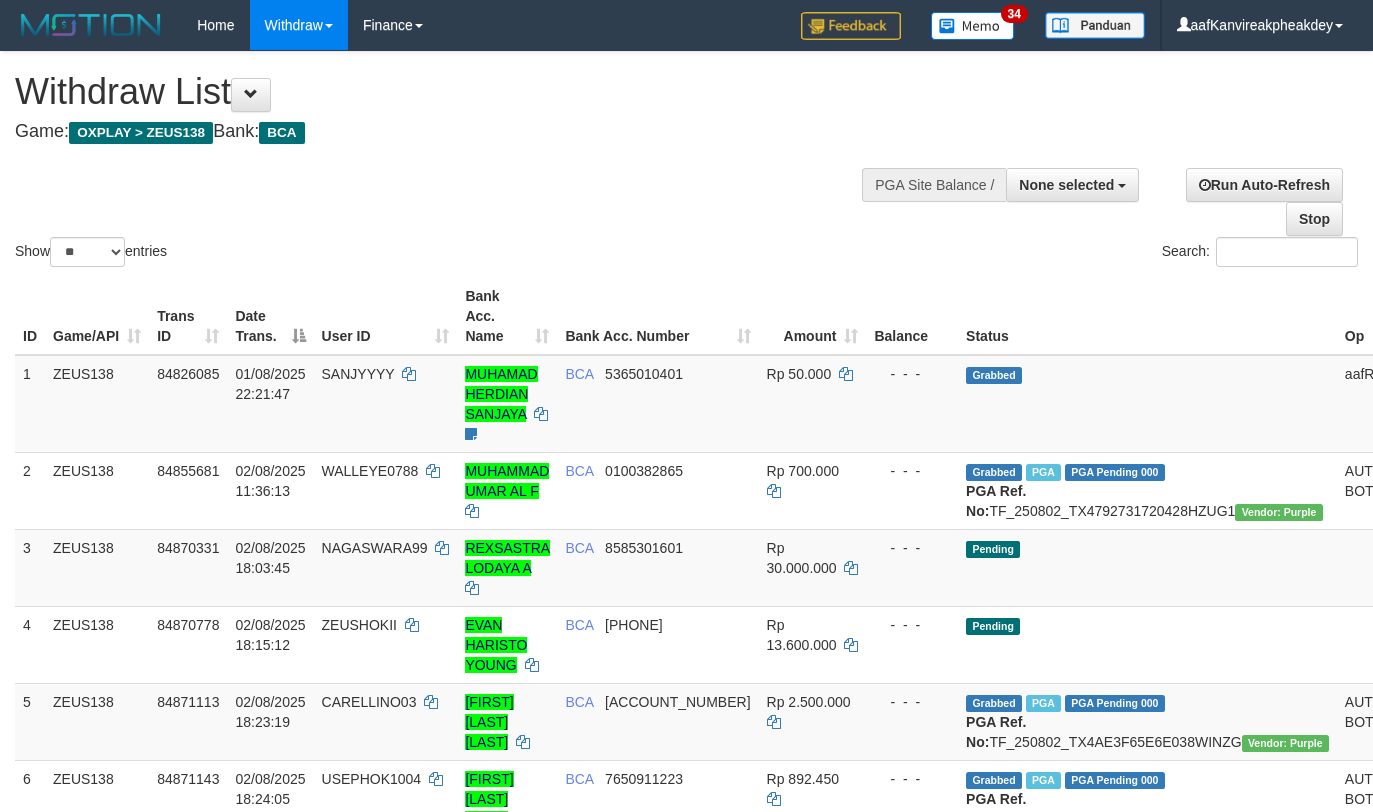 select 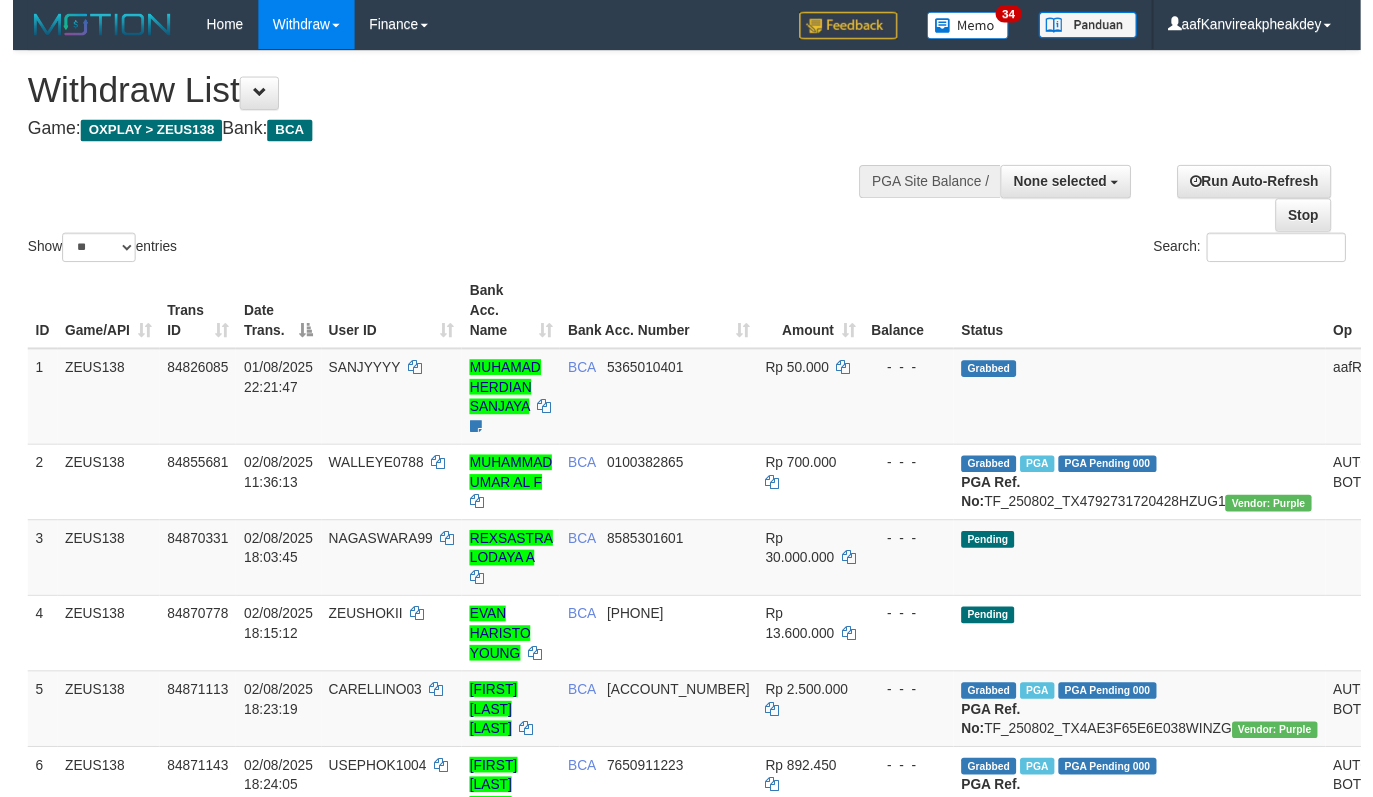 scroll, scrollTop: 563, scrollLeft: 0, axis: vertical 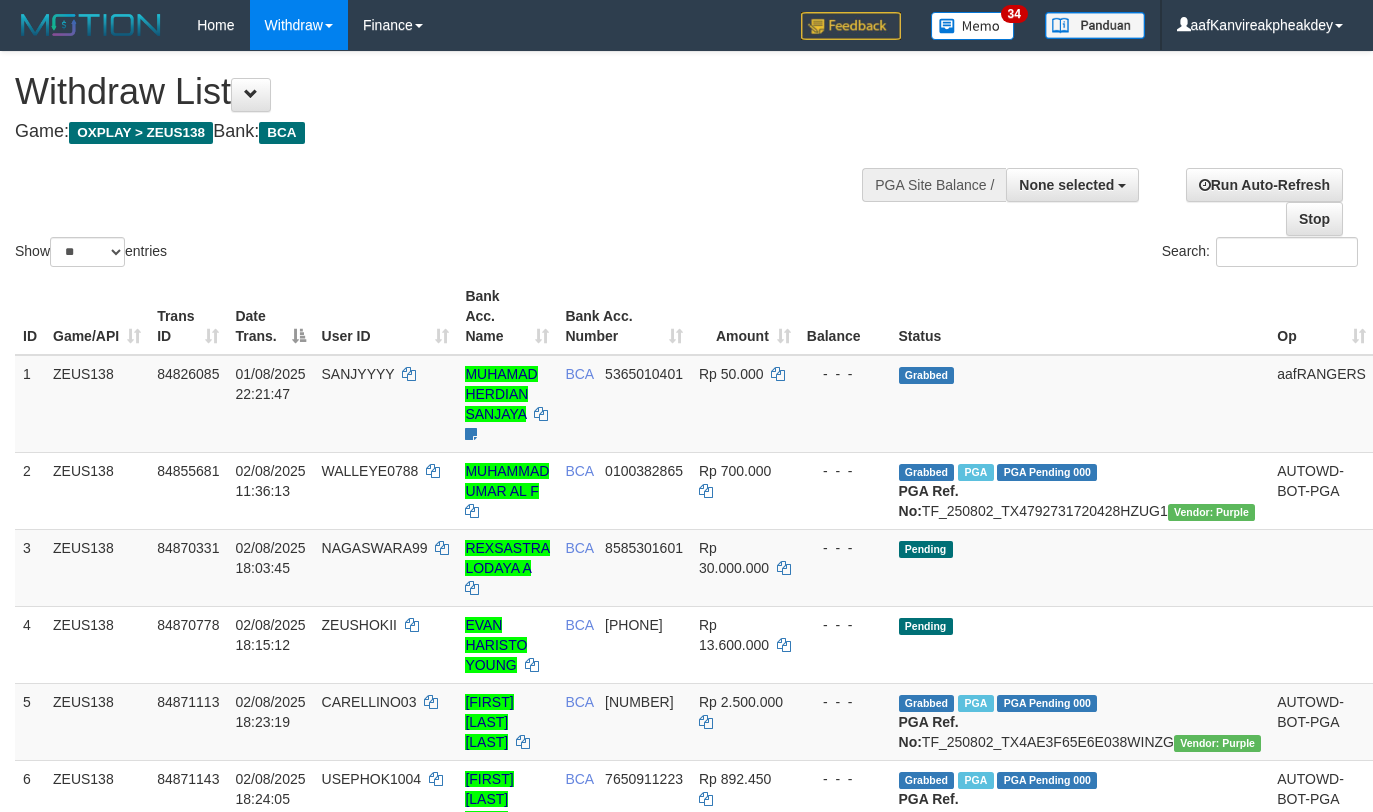 select 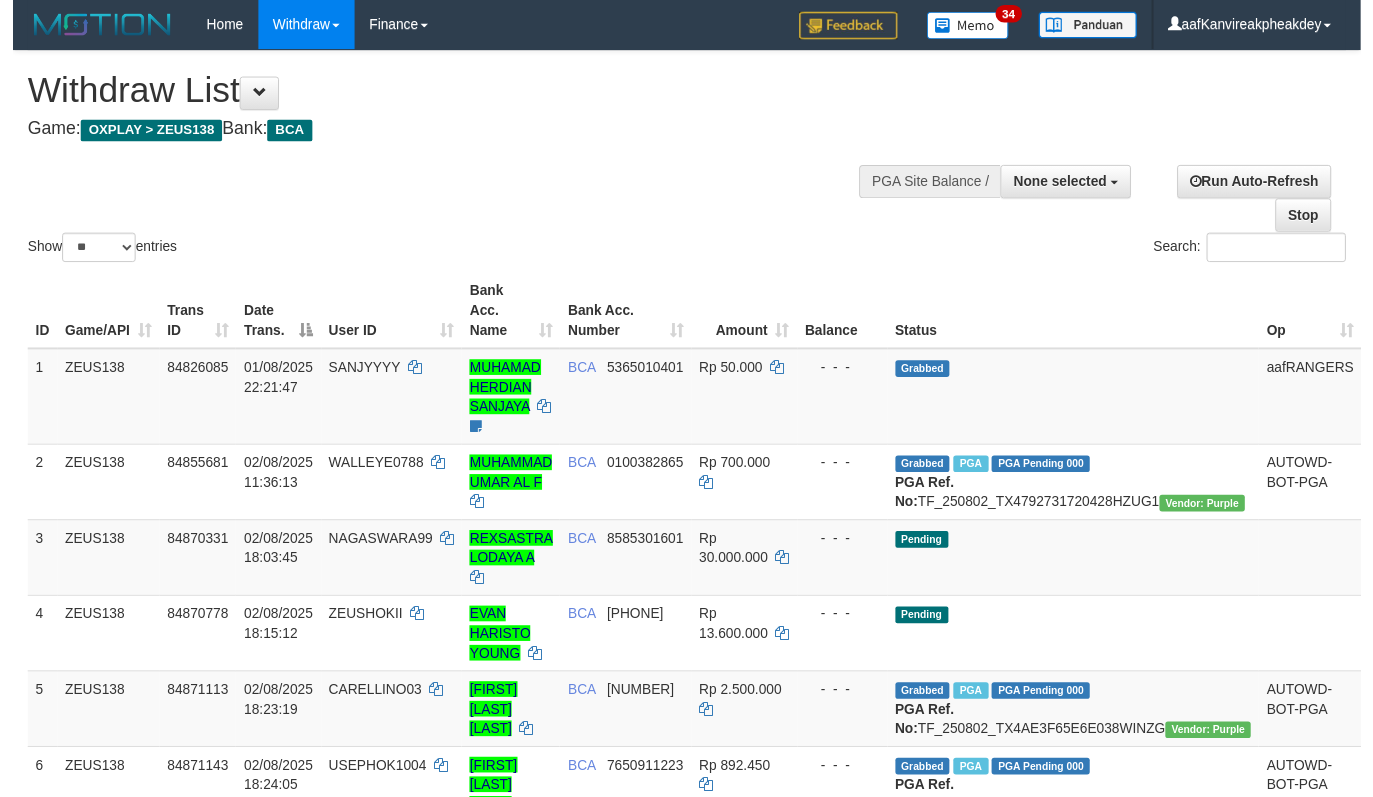 scroll, scrollTop: 563, scrollLeft: 0, axis: vertical 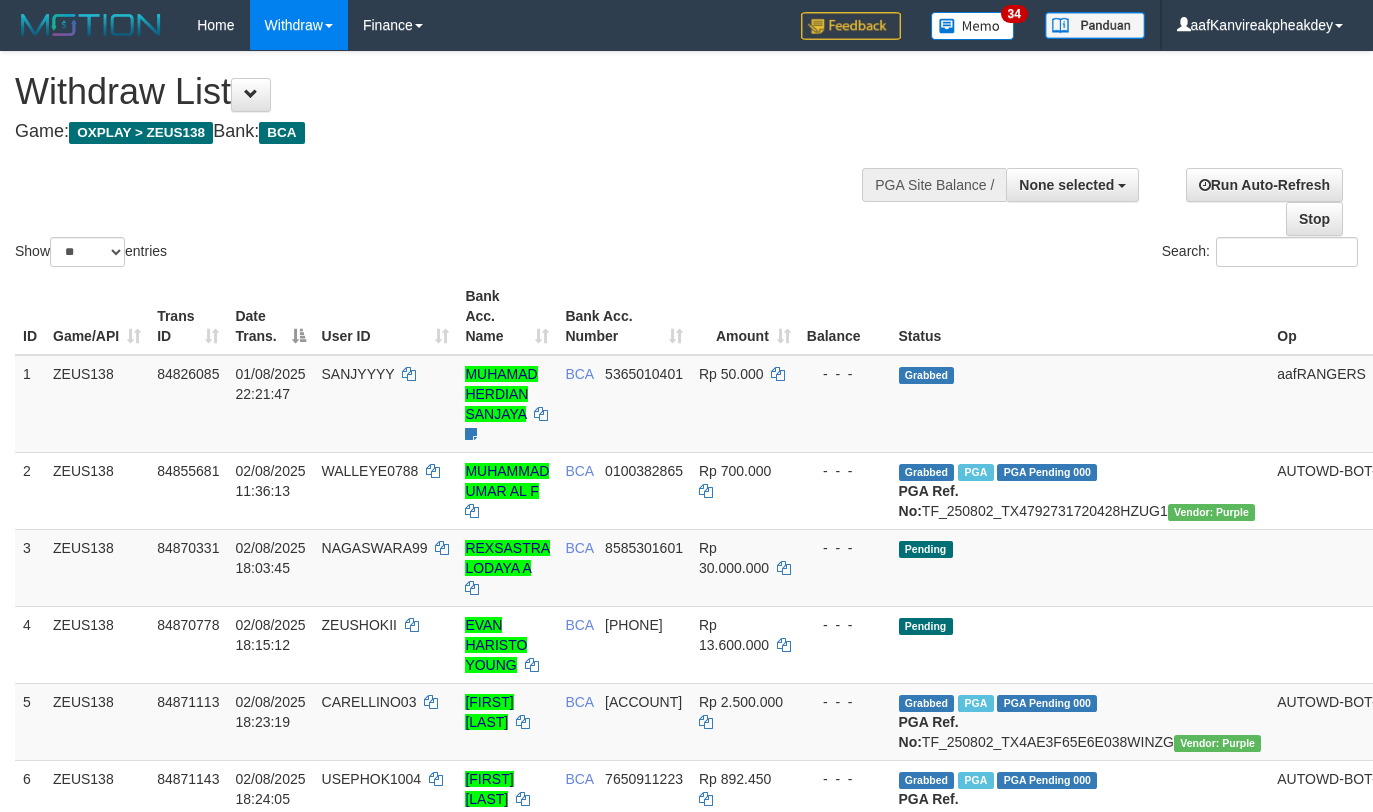 select 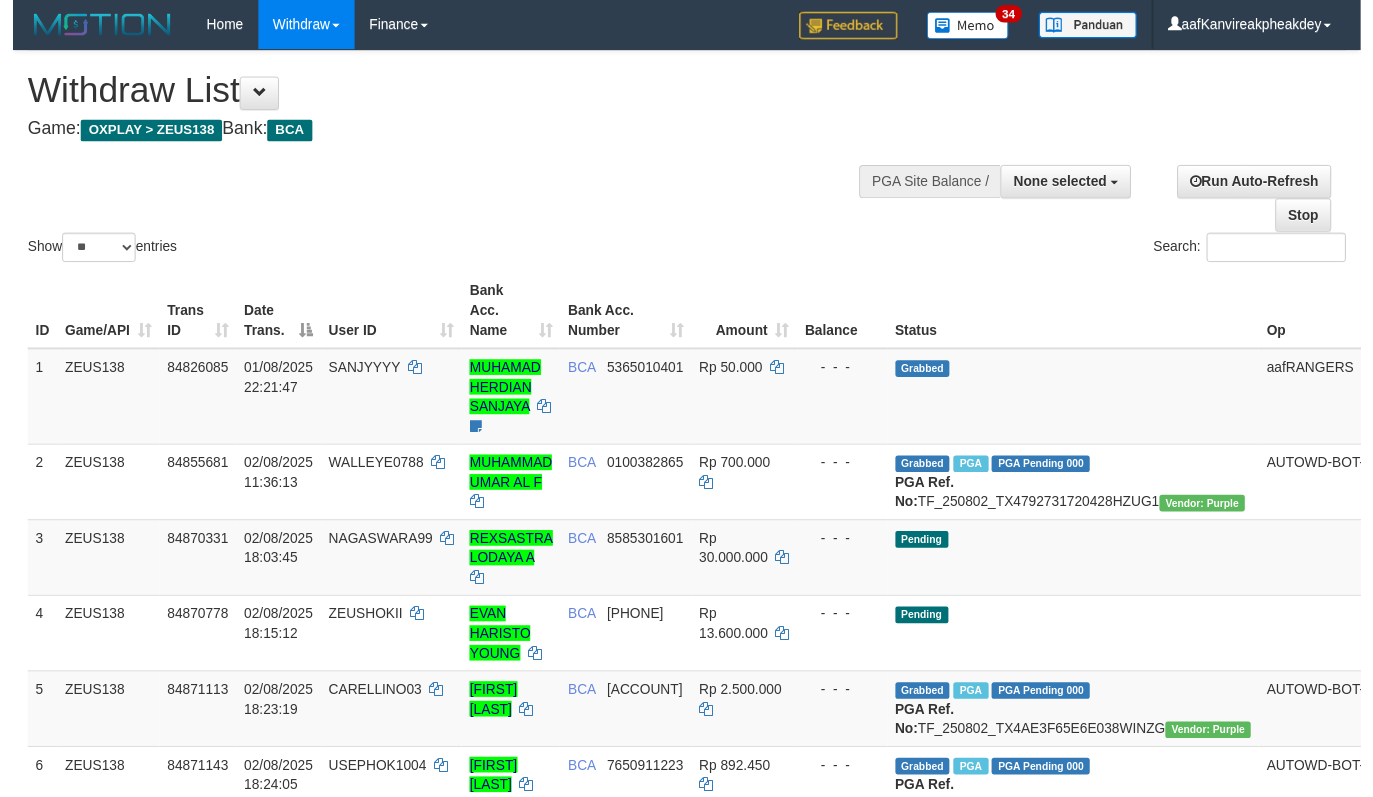 scroll, scrollTop: 563, scrollLeft: 0, axis: vertical 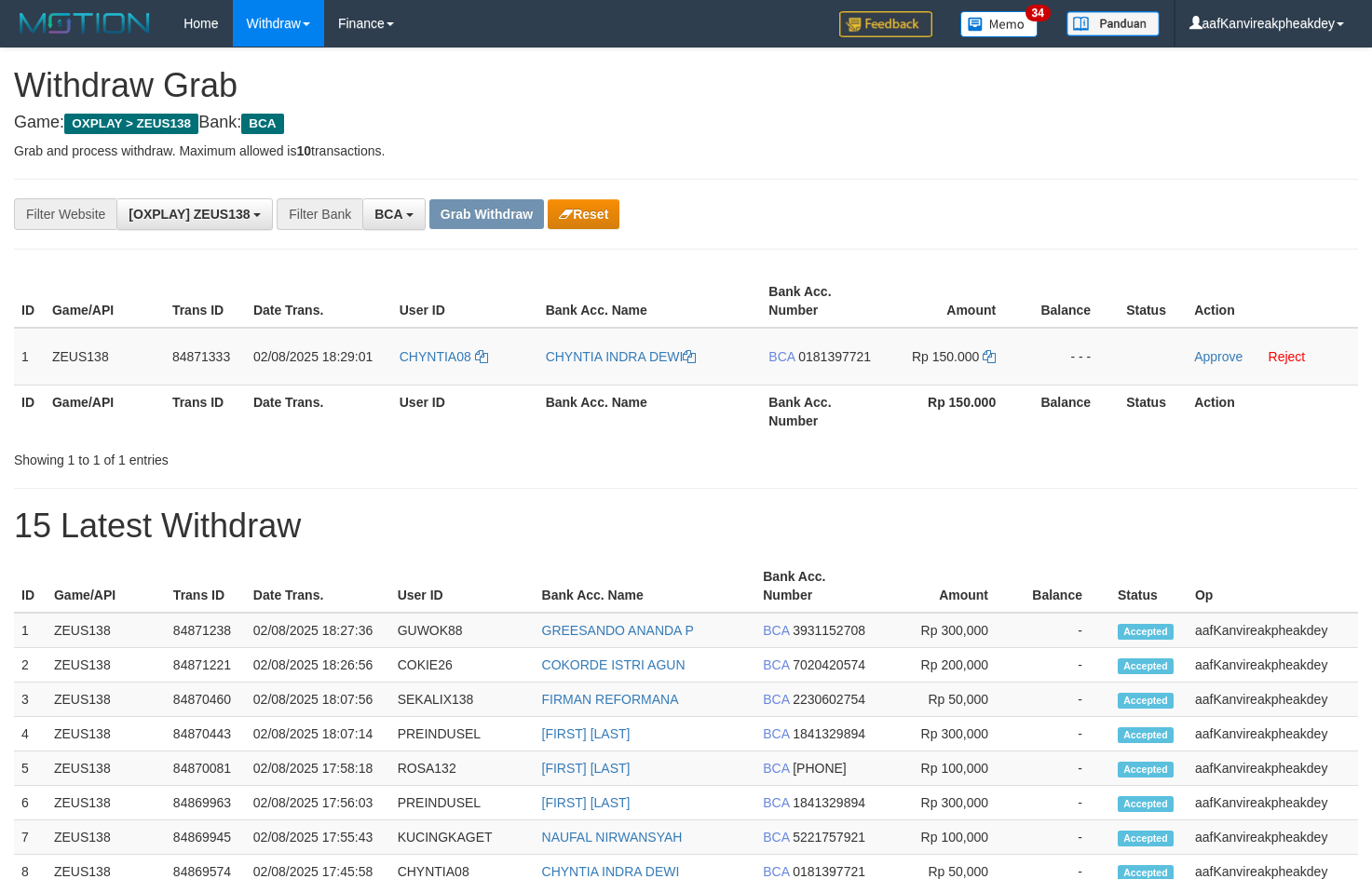 click on "Date Trans." at bounding box center [319, 301] 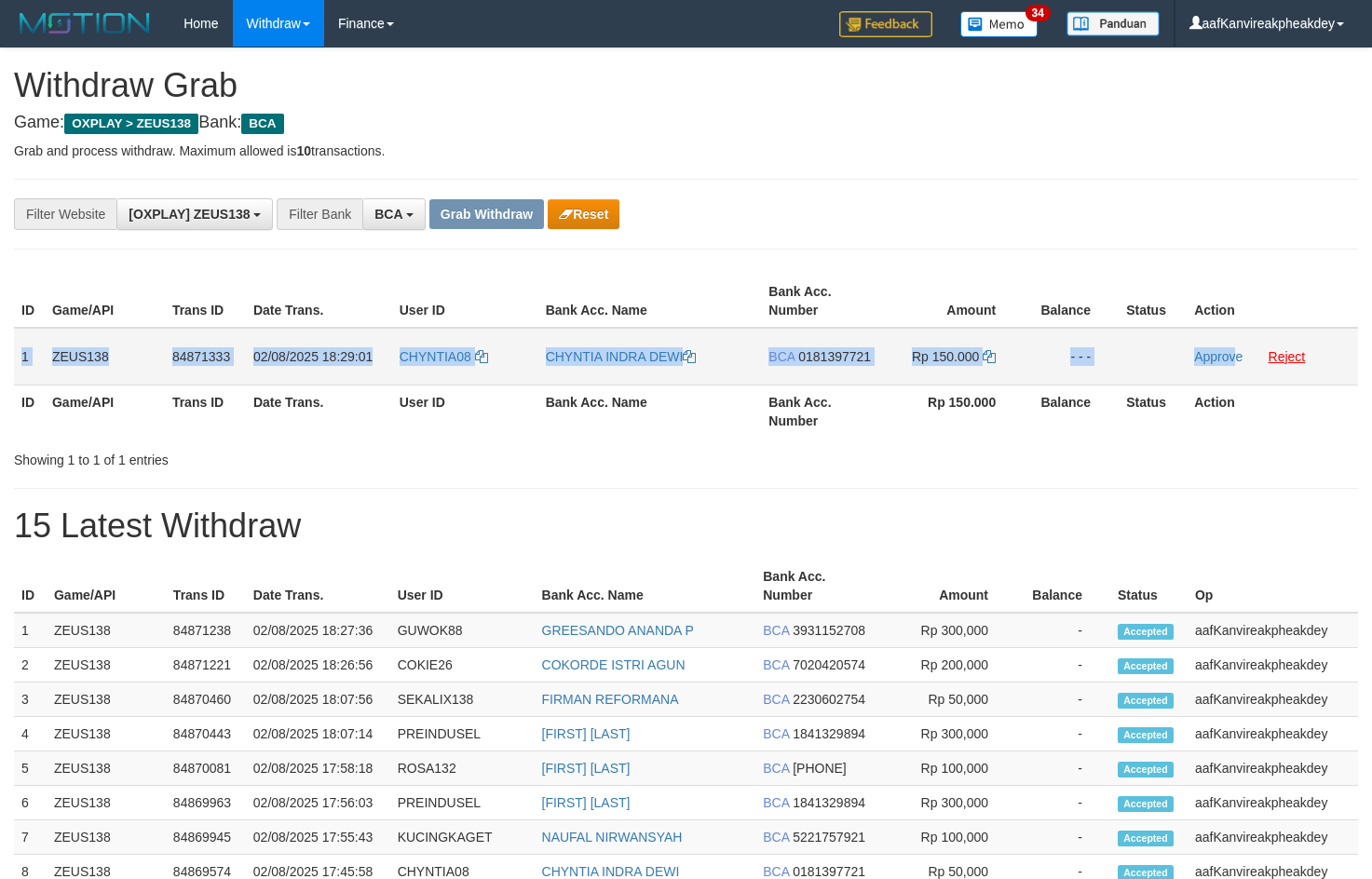 copy on "1
ZEUS138
84871333
02/08/2025 18:29:01
CHYNTIA08
CHYNTIA INDRA DEWI
BCA
0181397721
Rp 150.000
- - -
Approv" 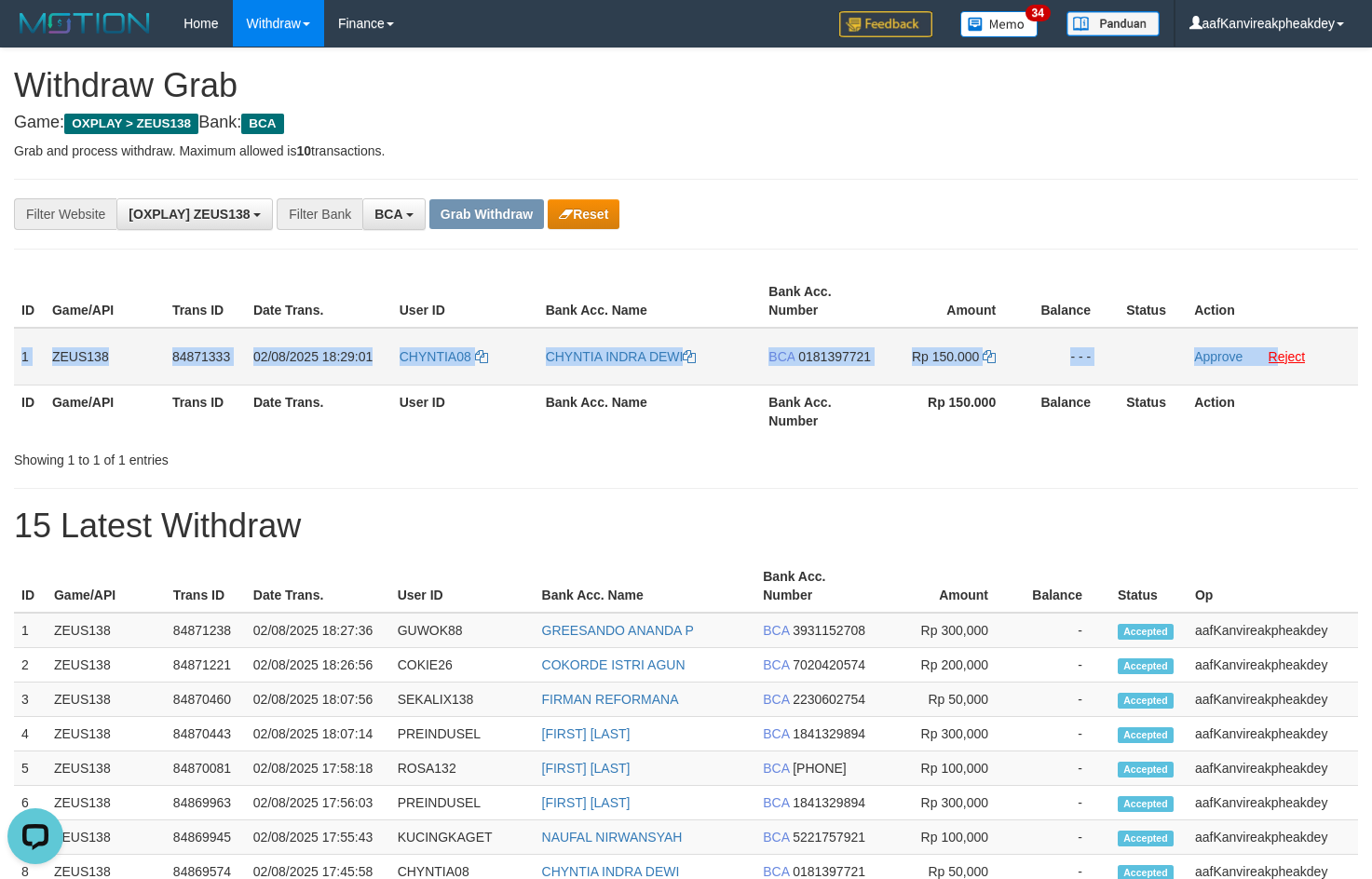scroll, scrollTop: 0, scrollLeft: 0, axis: both 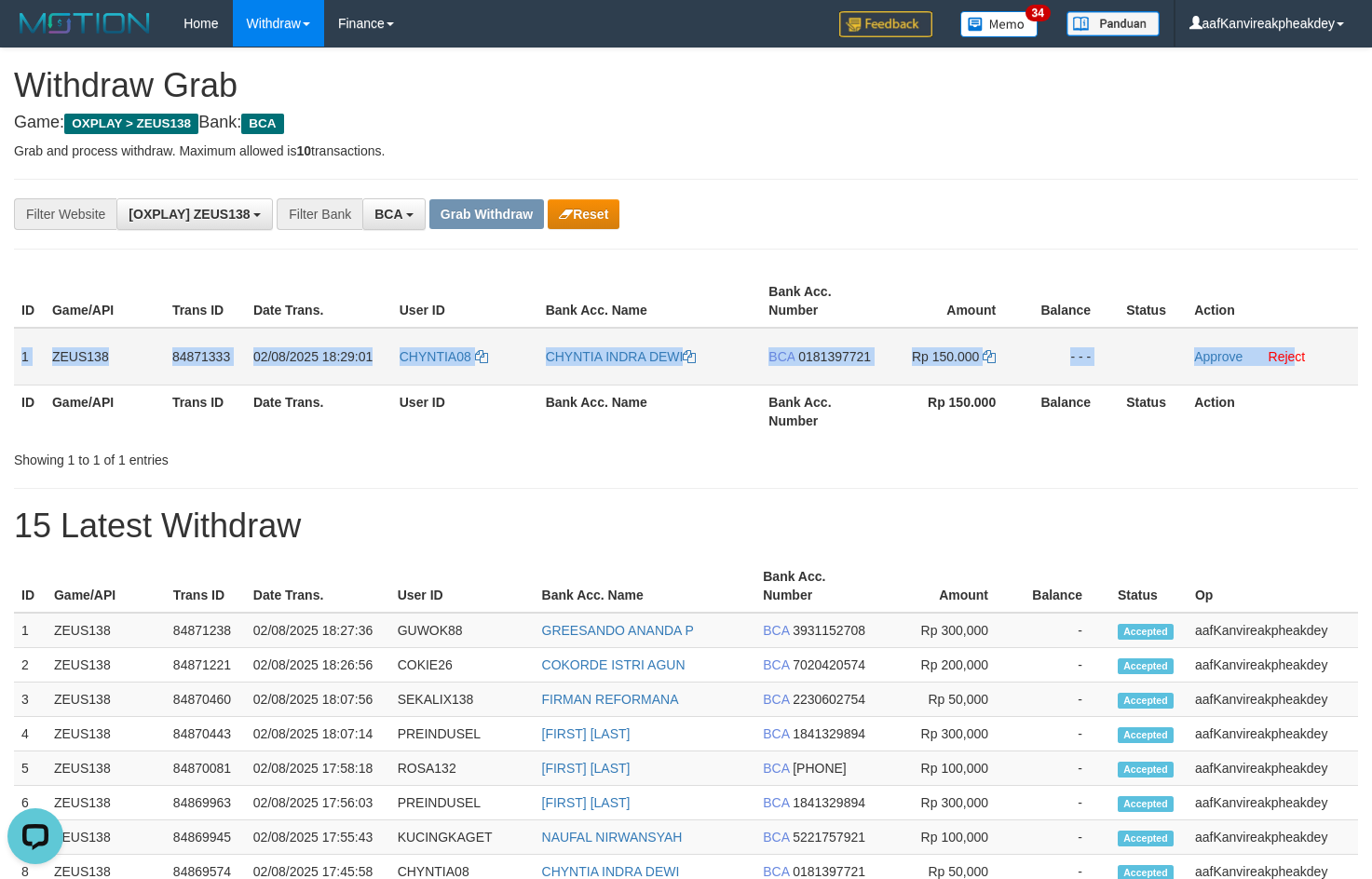 drag, startPoint x: 22, startPoint y: 347, endPoint x: 1309, endPoint y: 345, distance: 1287.0016 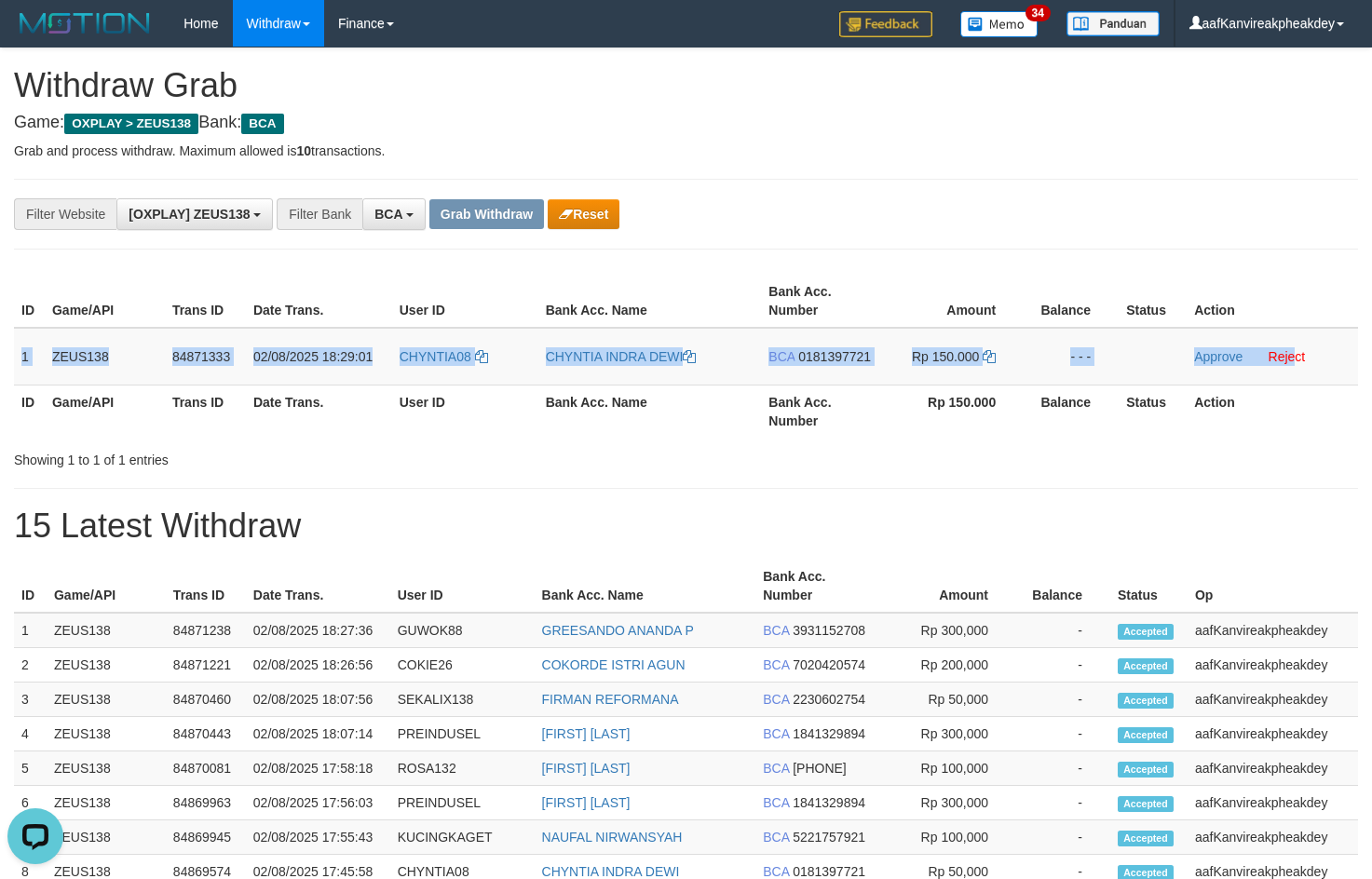 copy on "1
ZEUS138
84871333
02/08/2025 18:29:01
CHYNTIA08
CHYNTIA INDRA DEWI
BCA
0181397721
Rp 150.000
- - -
Approve
Reje" 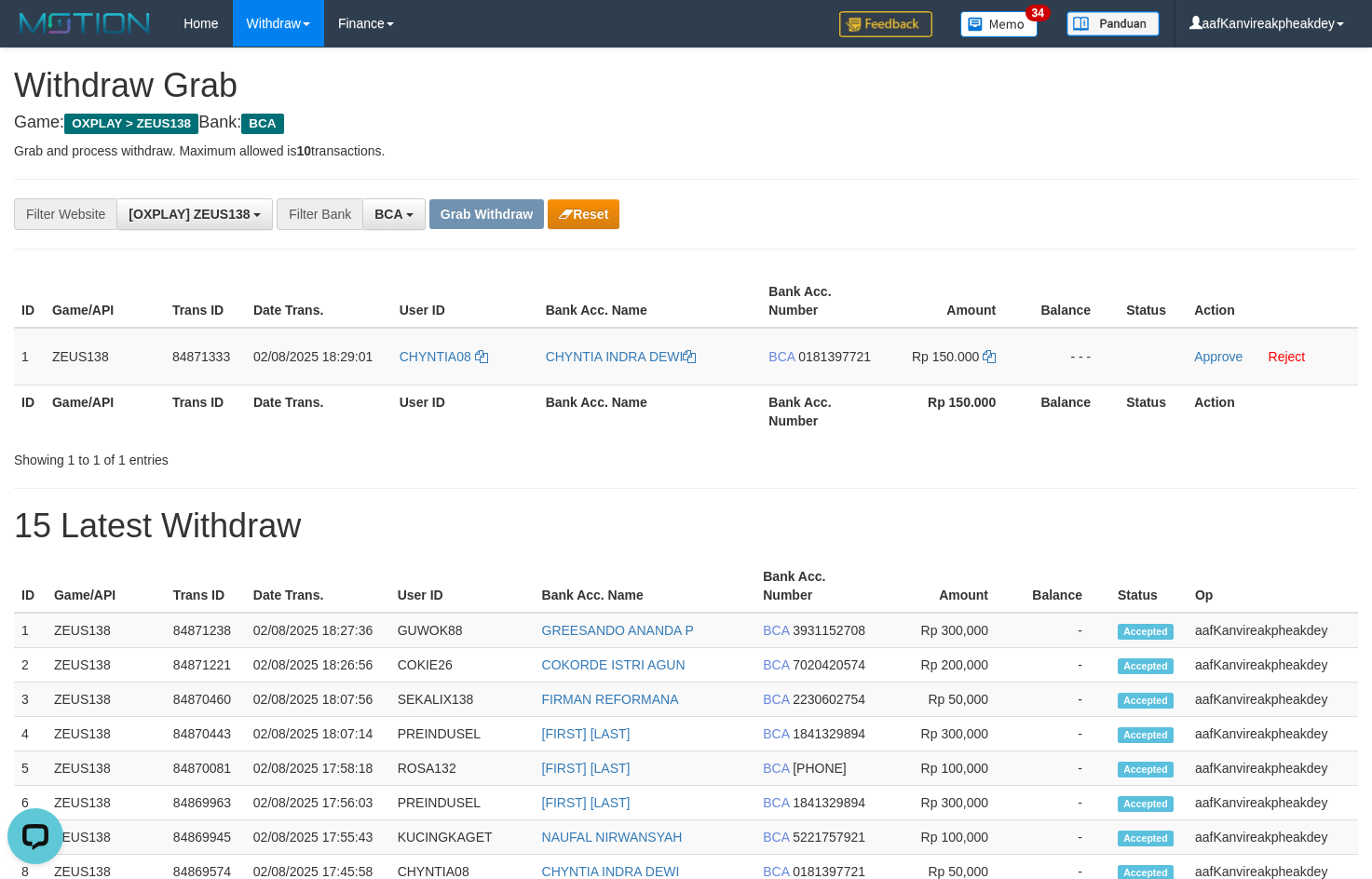 drag, startPoint x: 912, startPoint y: 172, endPoint x: 1382, endPoint y: 282, distance: 482.7007 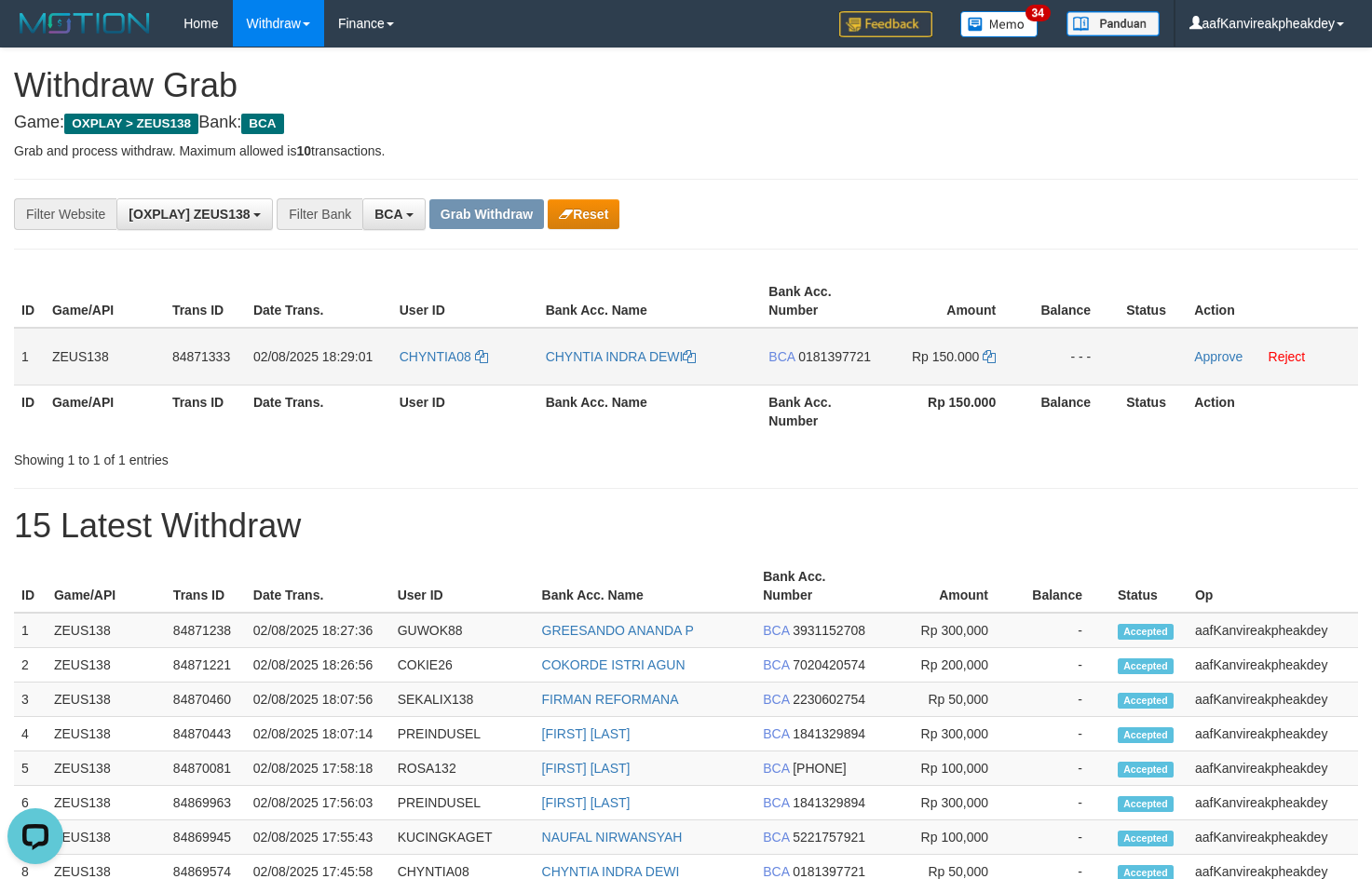 click on "0181397721" at bounding box center (835, 357) 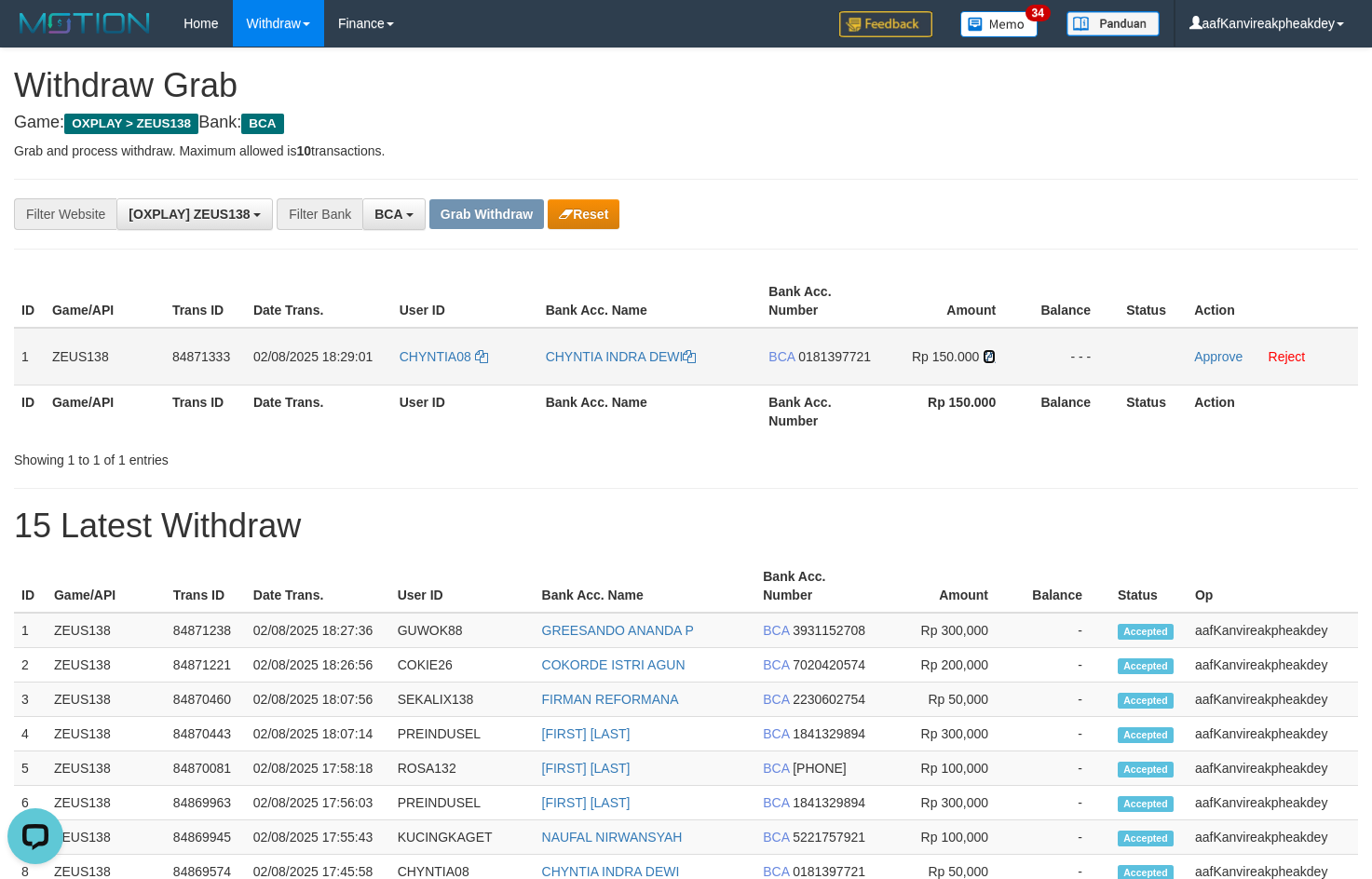 click at bounding box center [989, 357] 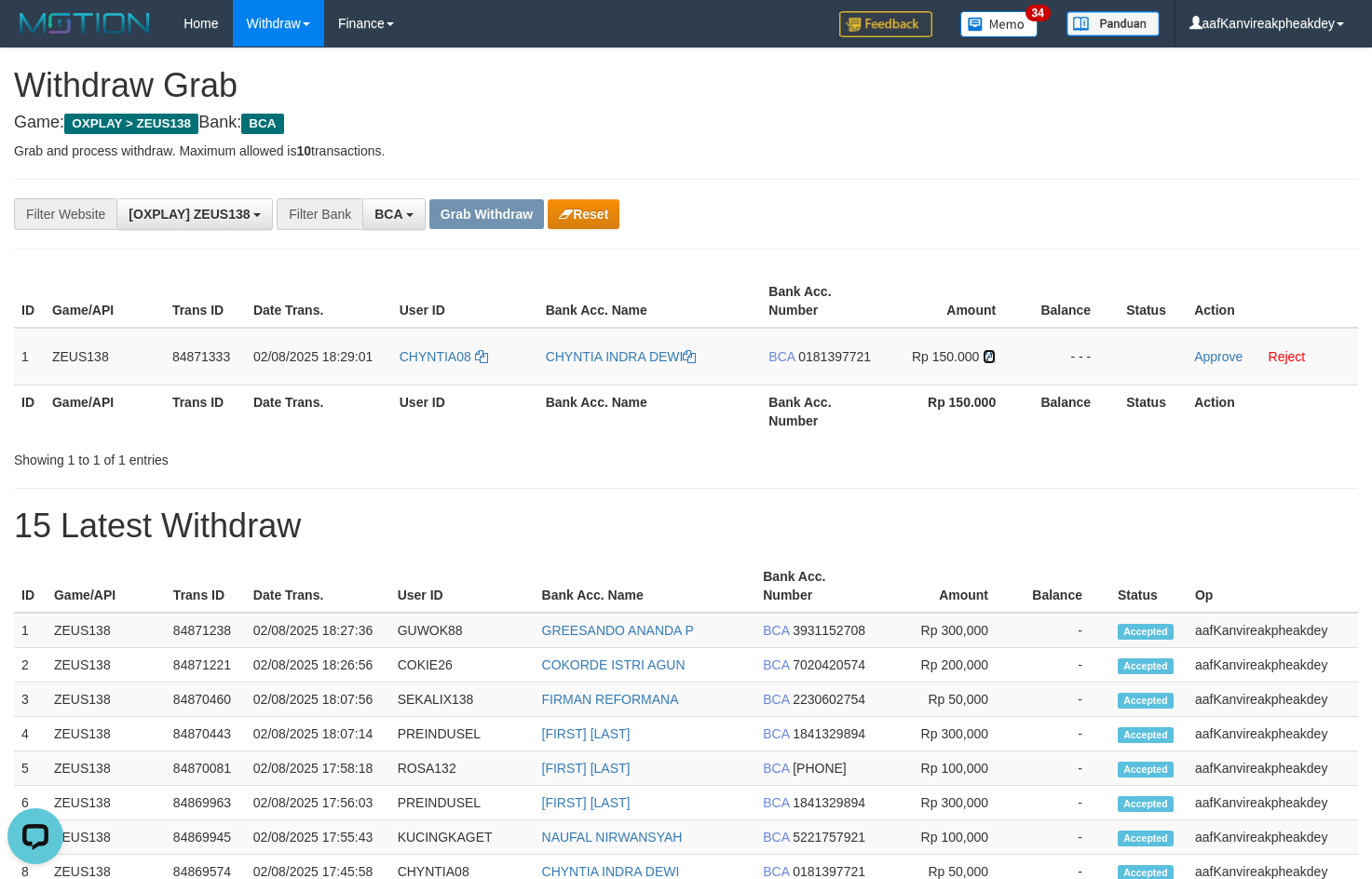 drag, startPoint x: 991, startPoint y: 358, endPoint x: 1381, endPoint y: 362, distance: 390.02051 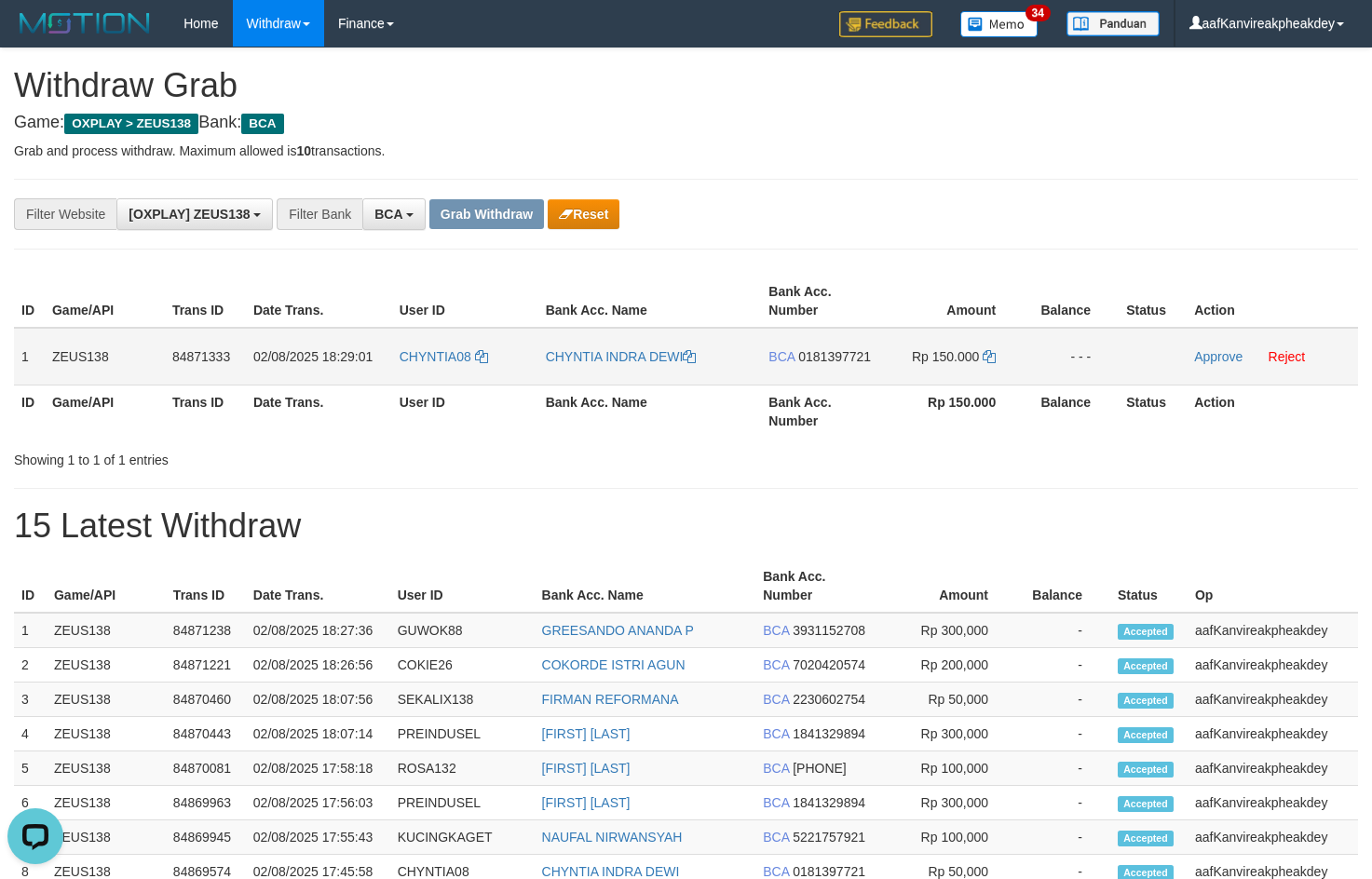 click on "Approve
Reject" at bounding box center [1272, 357] 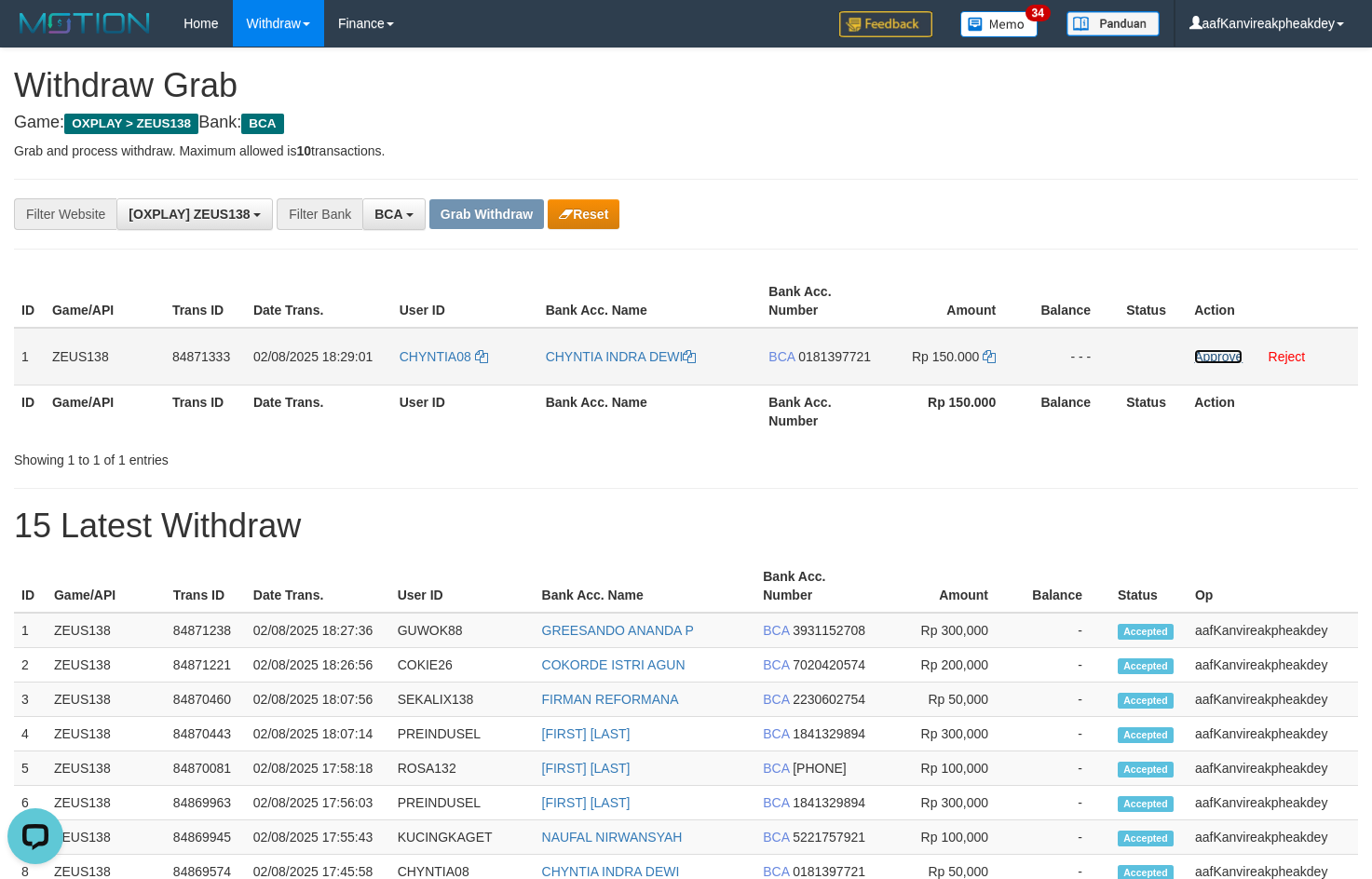 click on "Approve" at bounding box center (1218, 357) 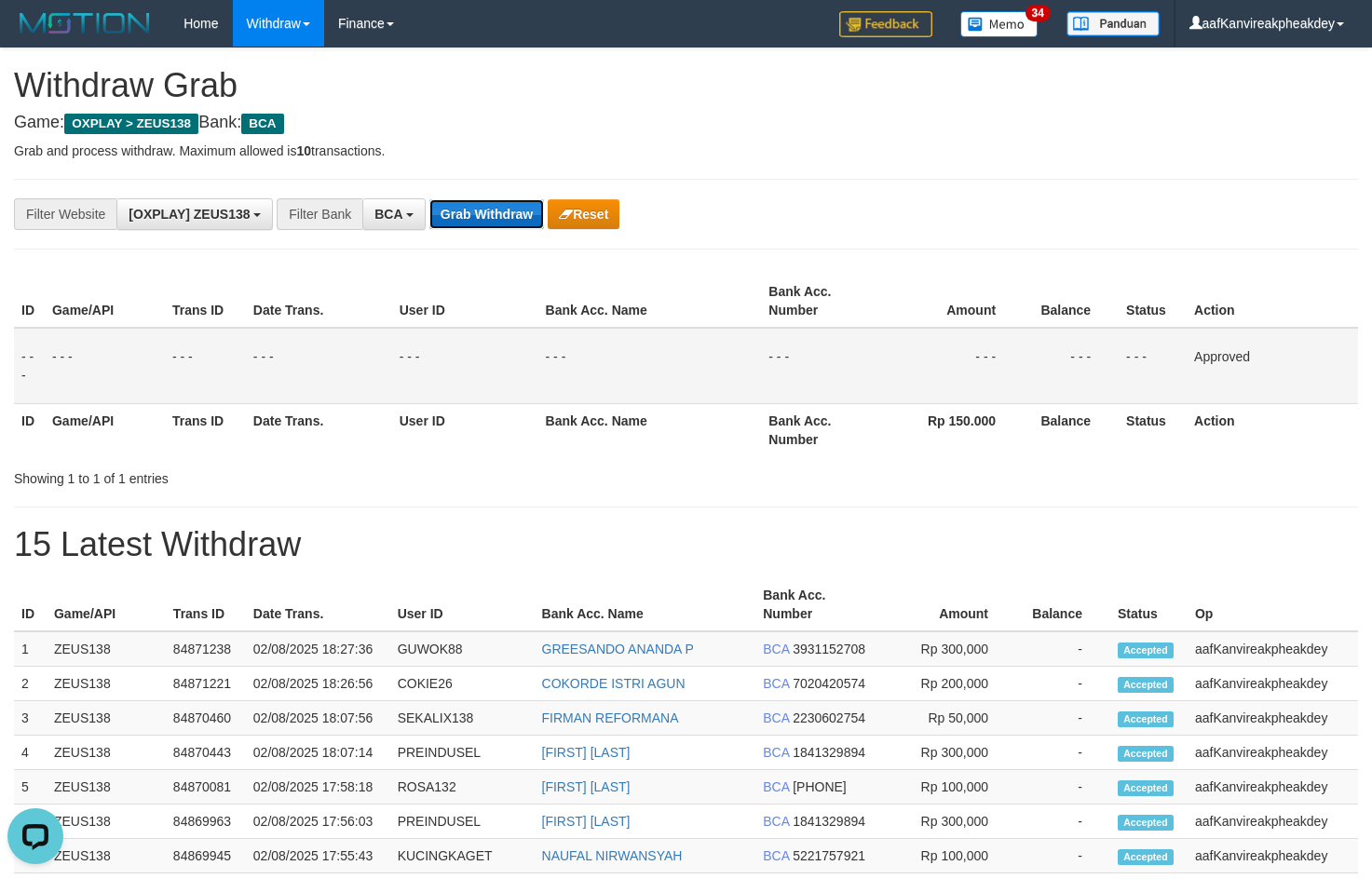 drag, startPoint x: 484, startPoint y: 210, endPoint x: 496, endPoint y: 209, distance: 12.041595 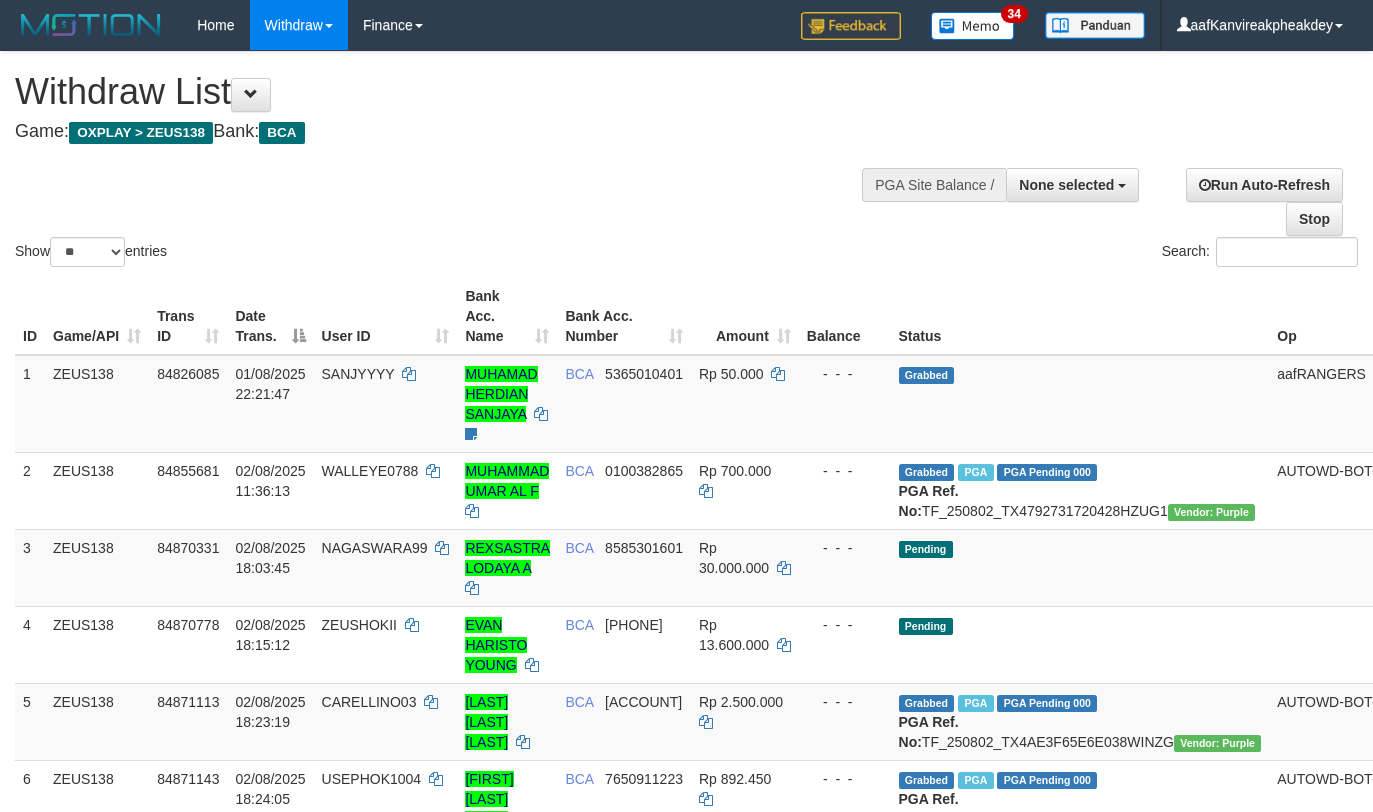select 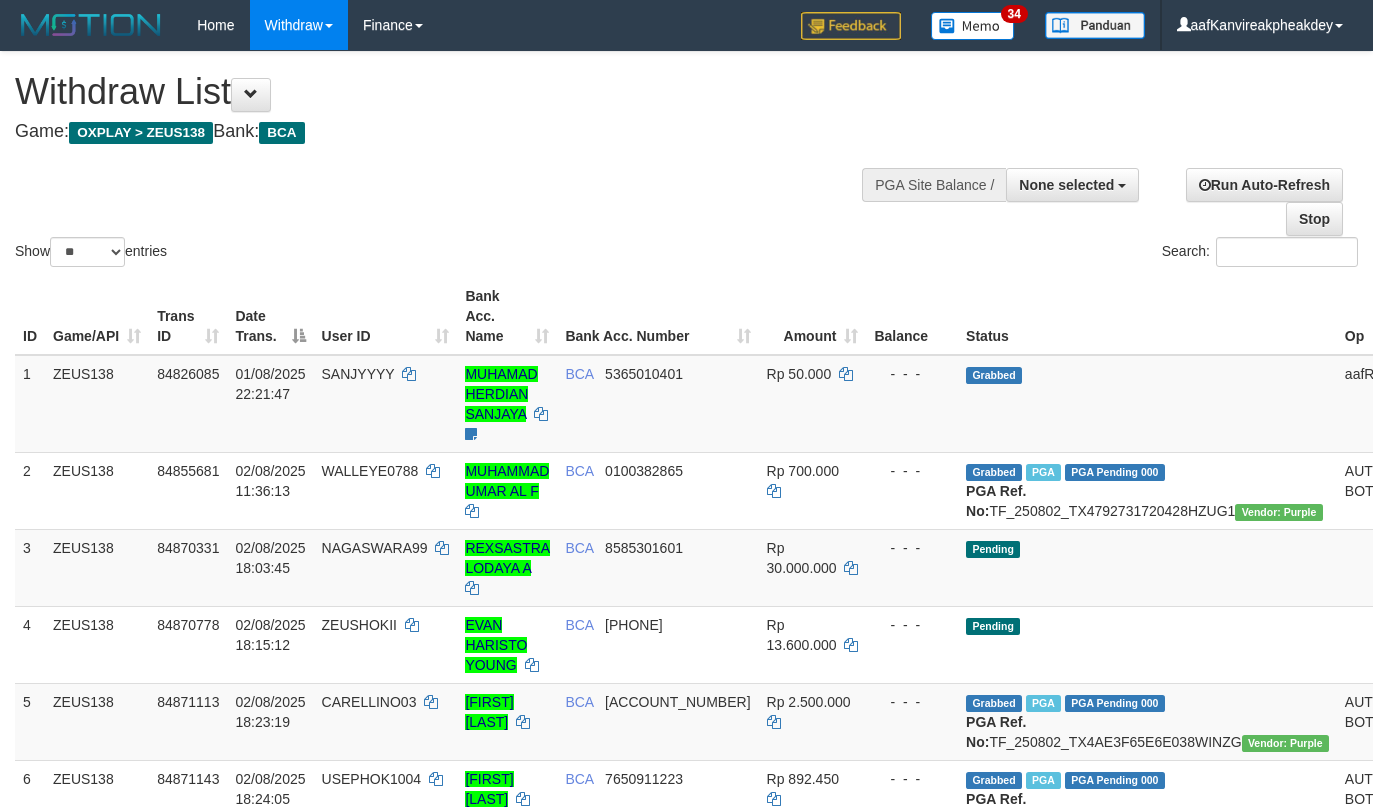 select 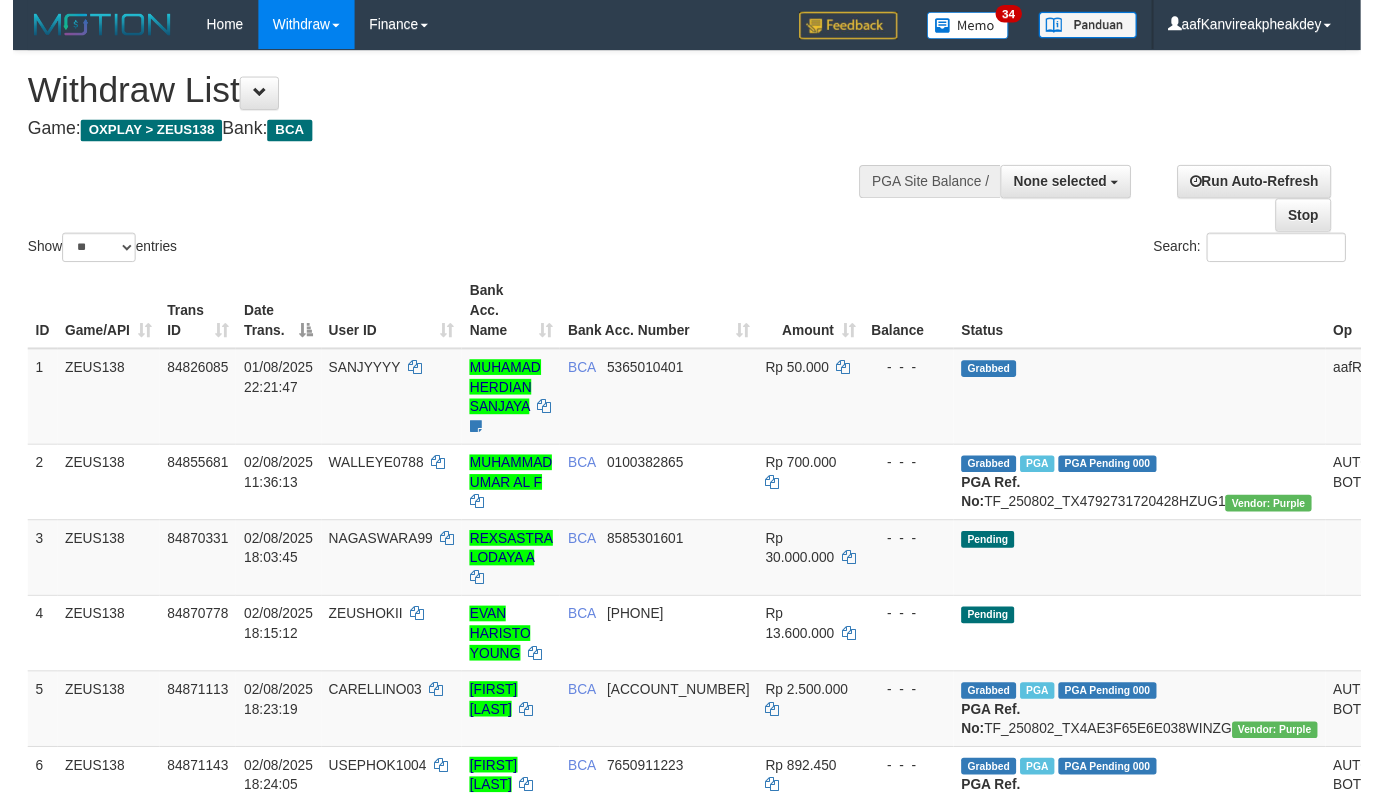 scroll, scrollTop: 563, scrollLeft: 0, axis: vertical 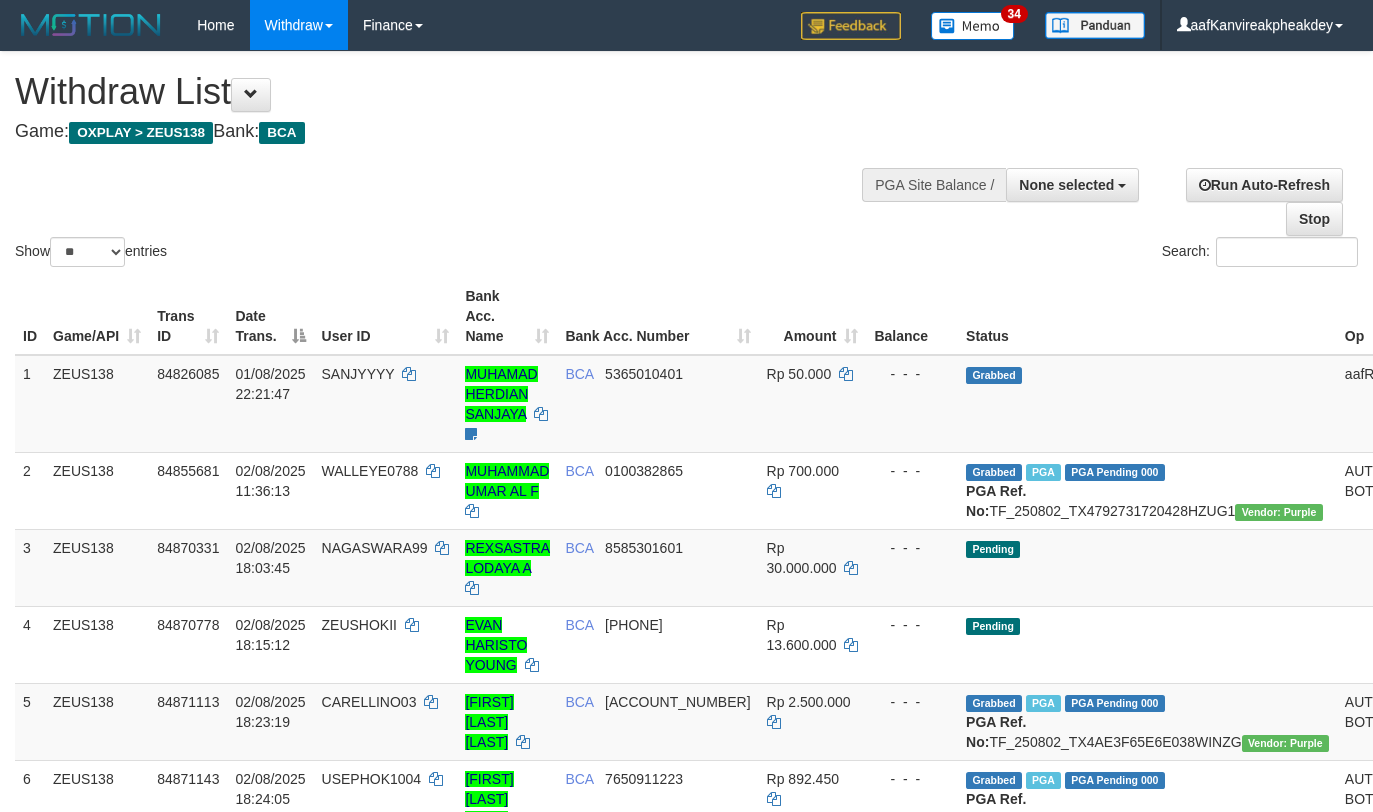select 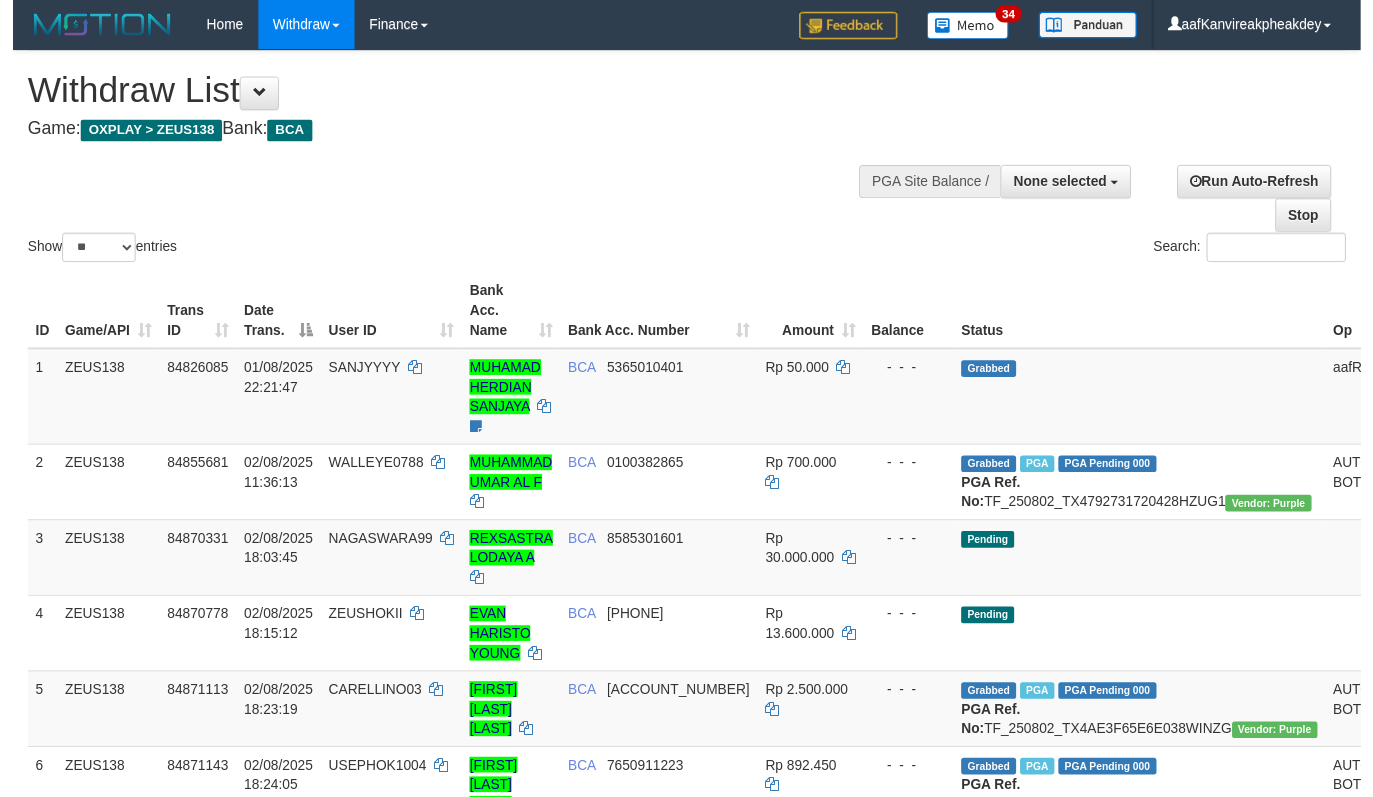 scroll, scrollTop: 563, scrollLeft: 0, axis: vertical 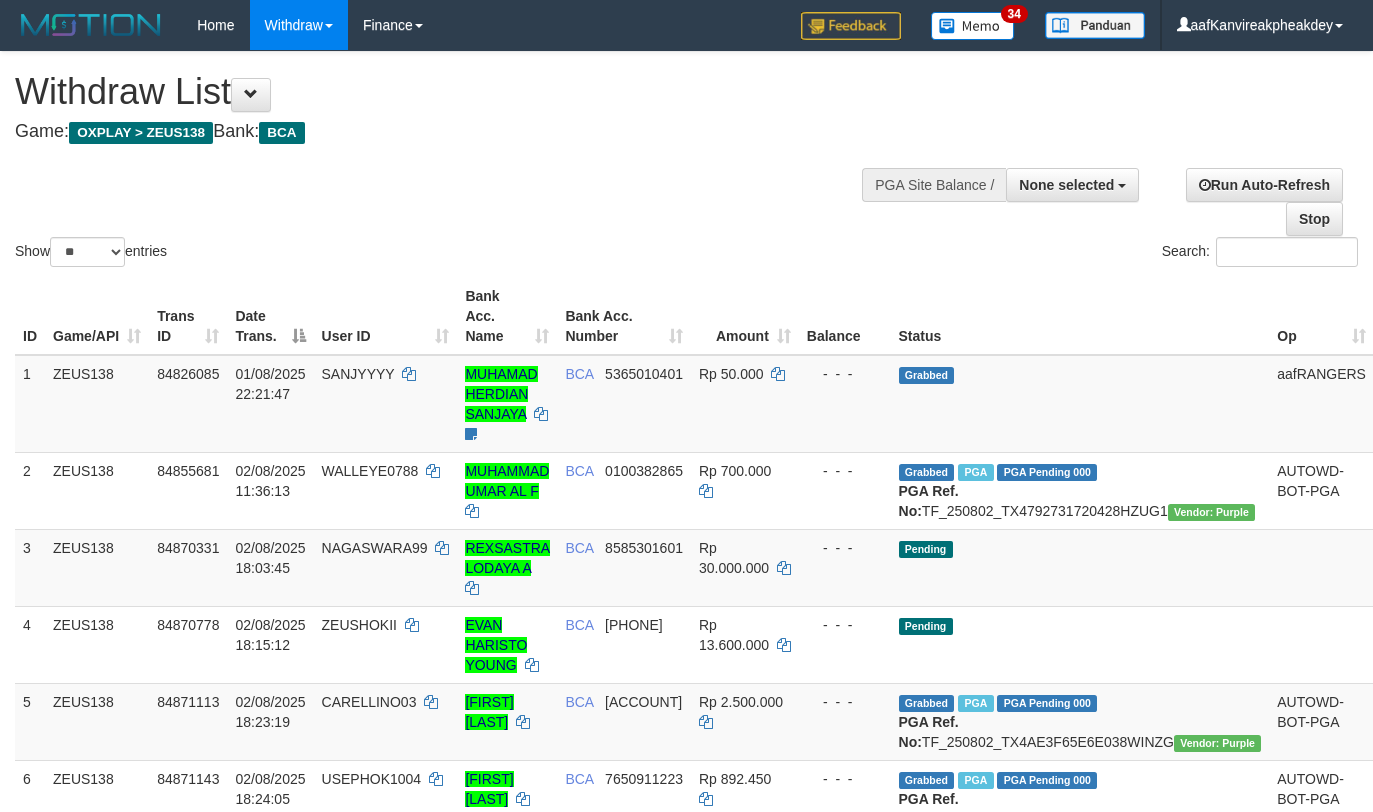select 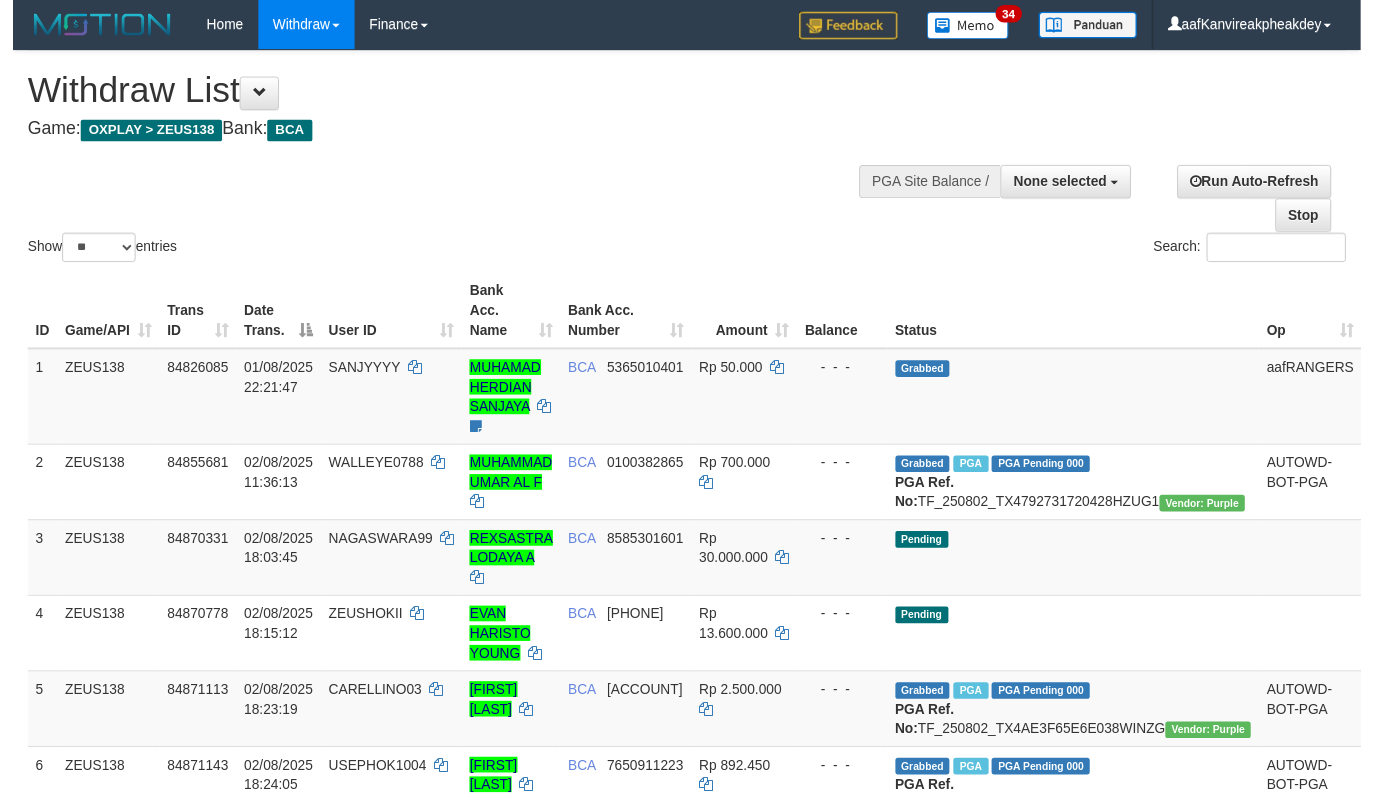 scroll, scrollTop: 563, scrollLeft: 0, axis: vertical 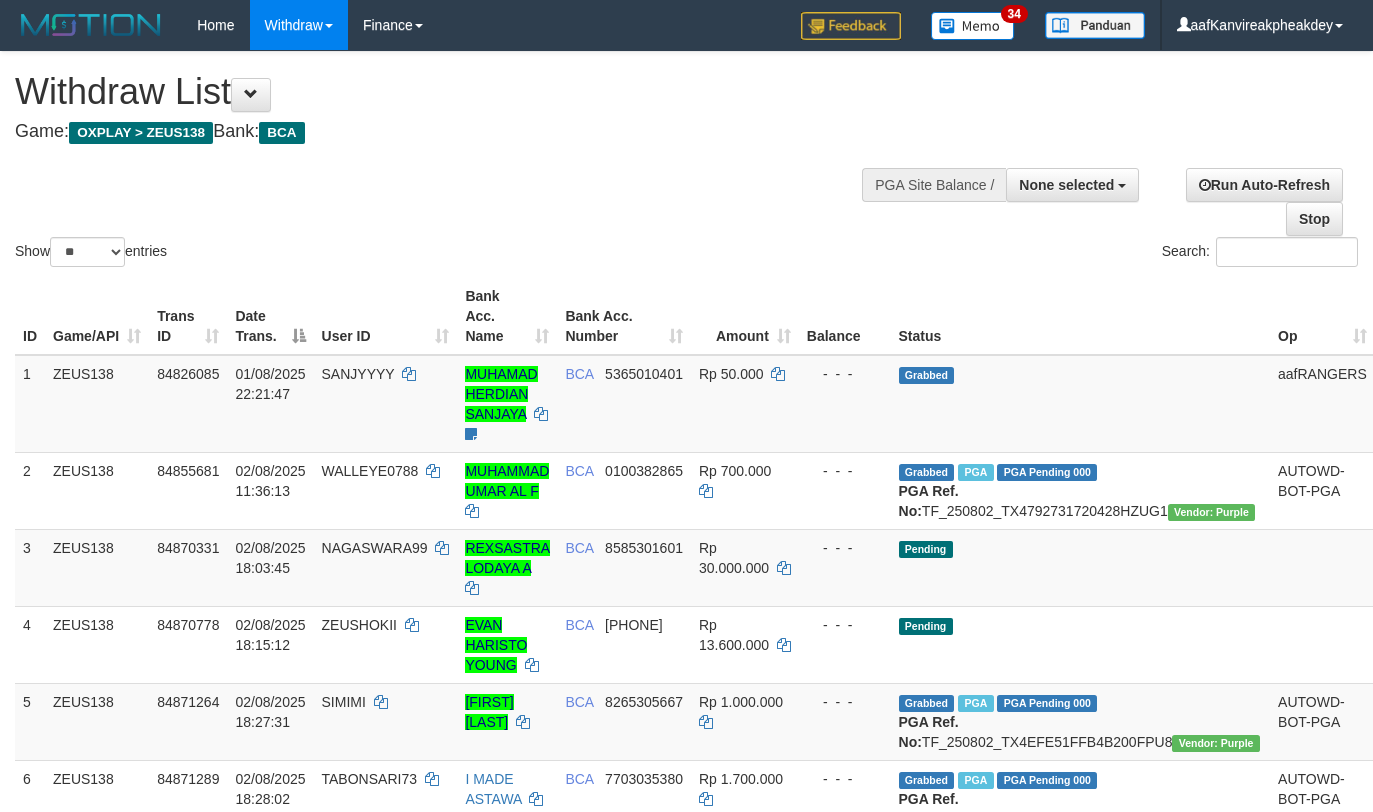 select 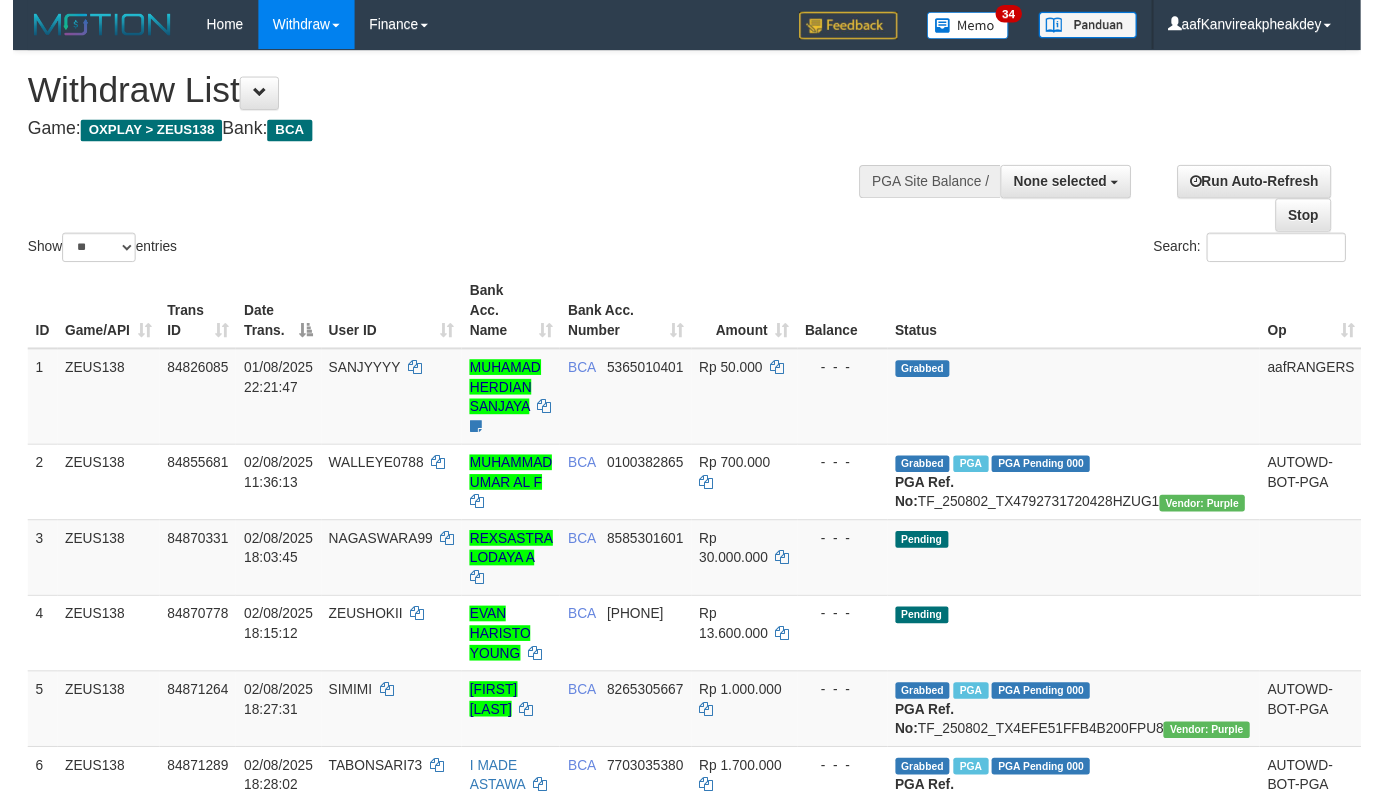 scroll, scrollTop: 563, scrollLeft: 0, axis: vertical 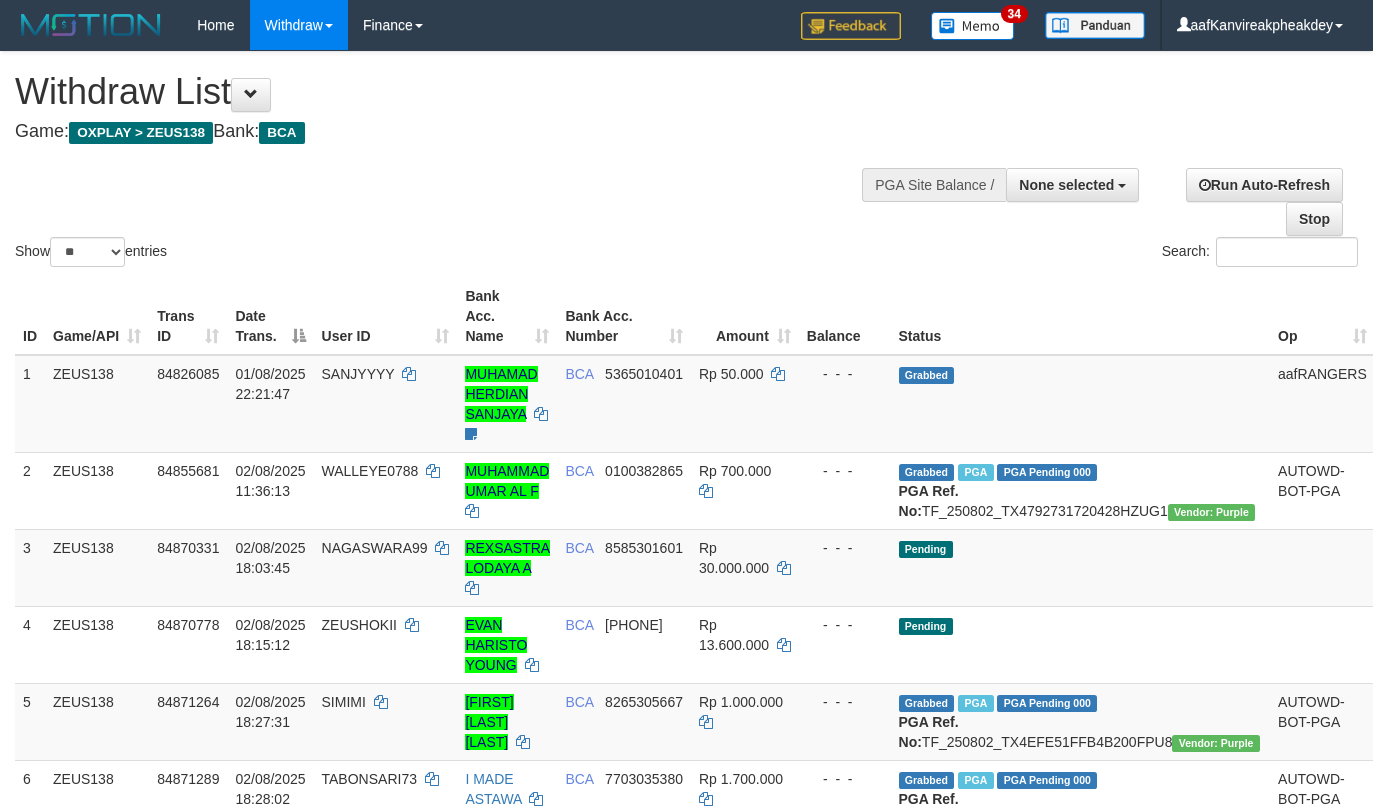 select 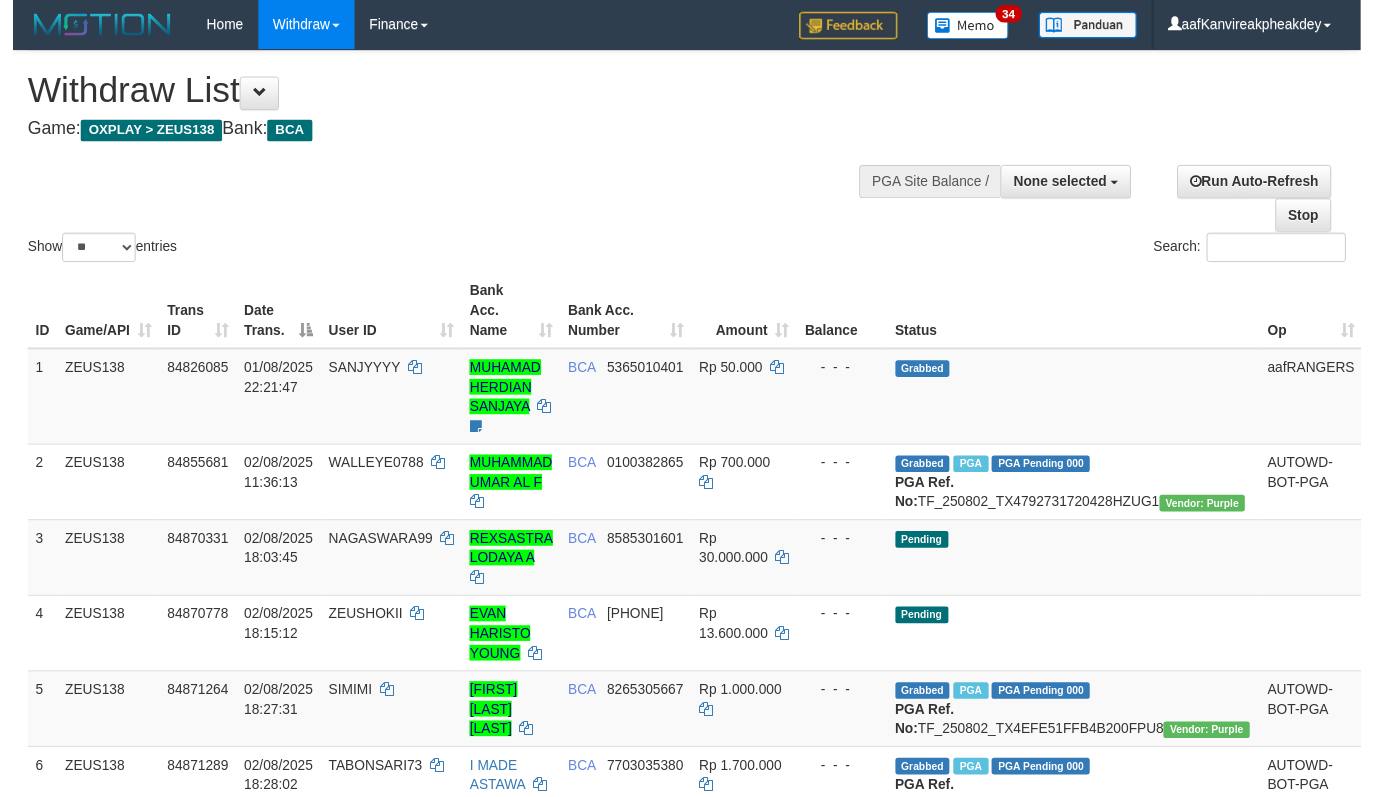 scroll, scrollTop: 563, scrollLeft: 0, axis: vertical 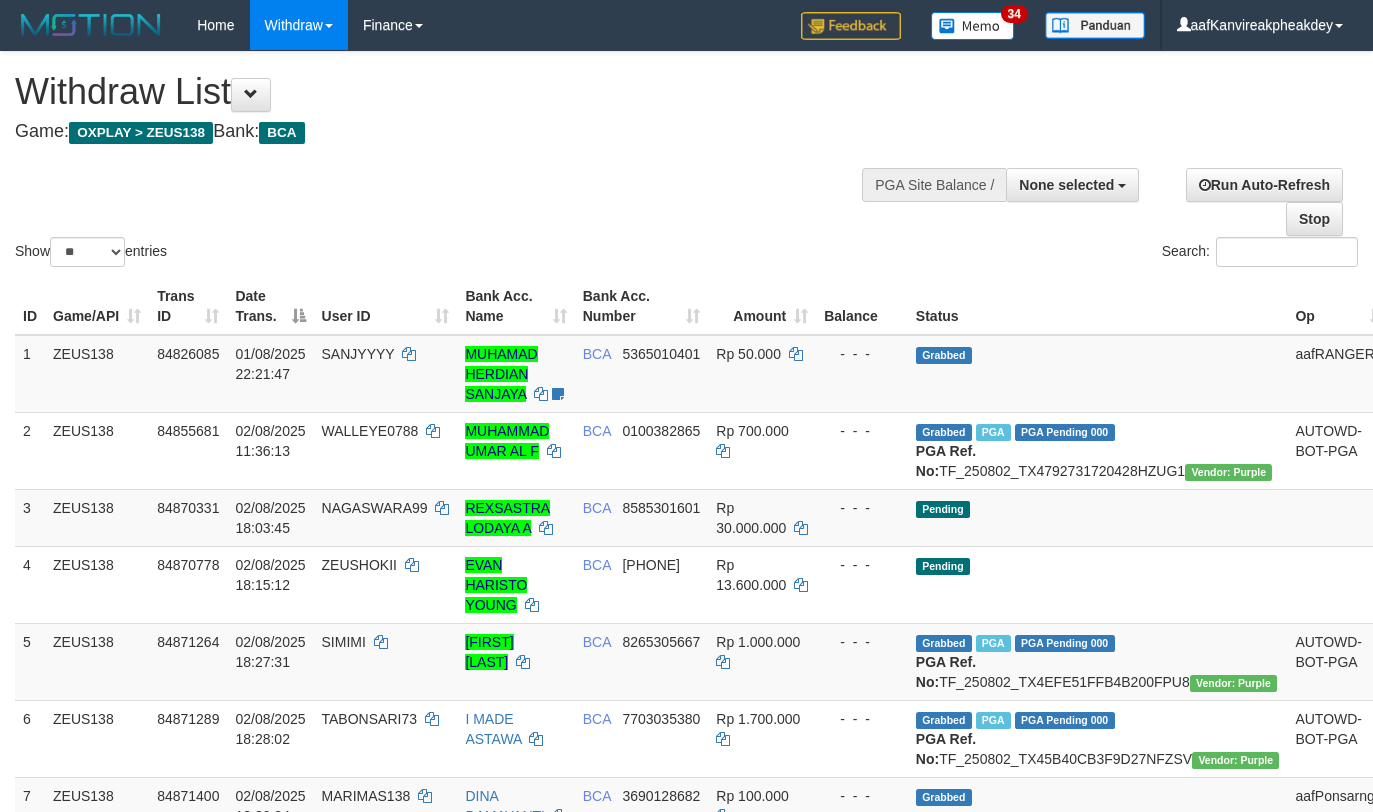 select 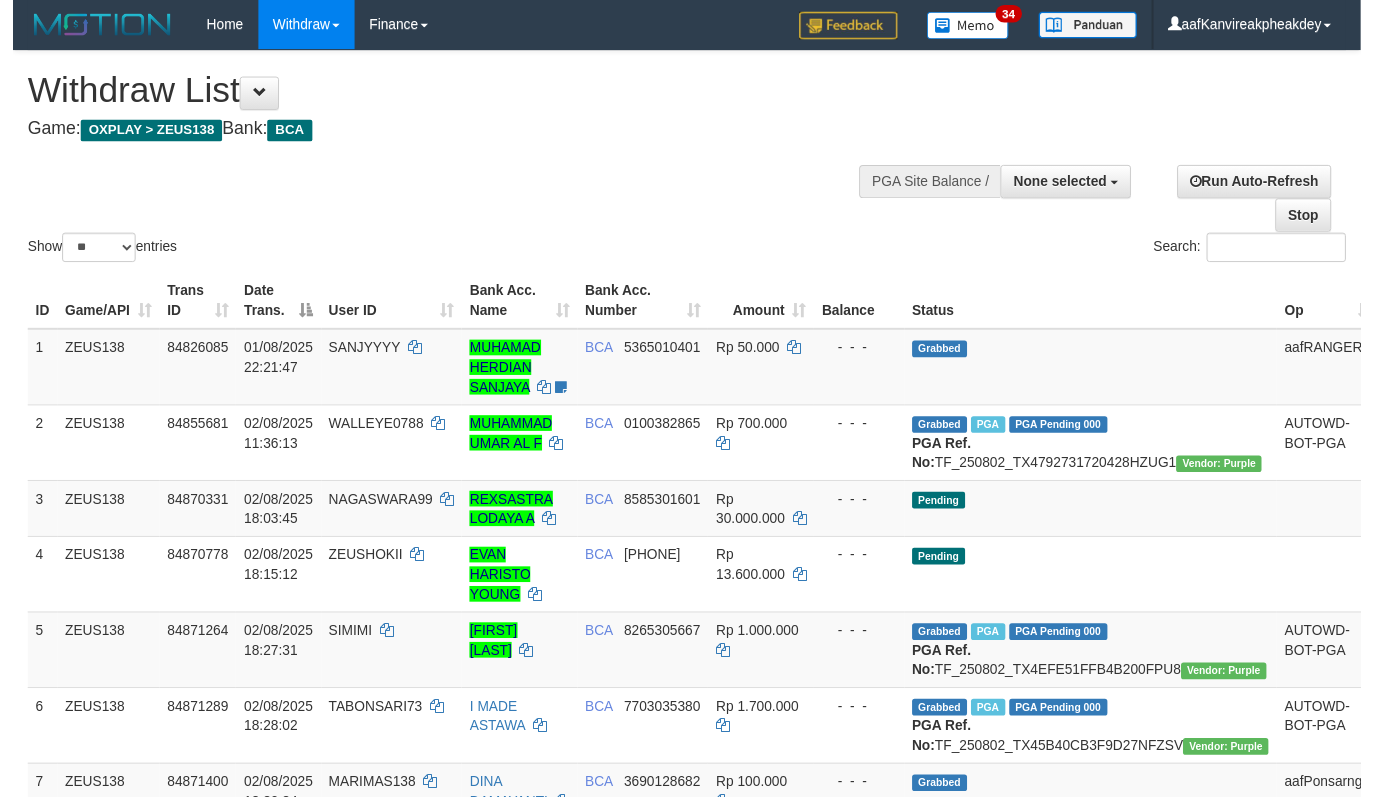 scroll, scrollTop: 563, scrollLeft: 0, axis: vertical 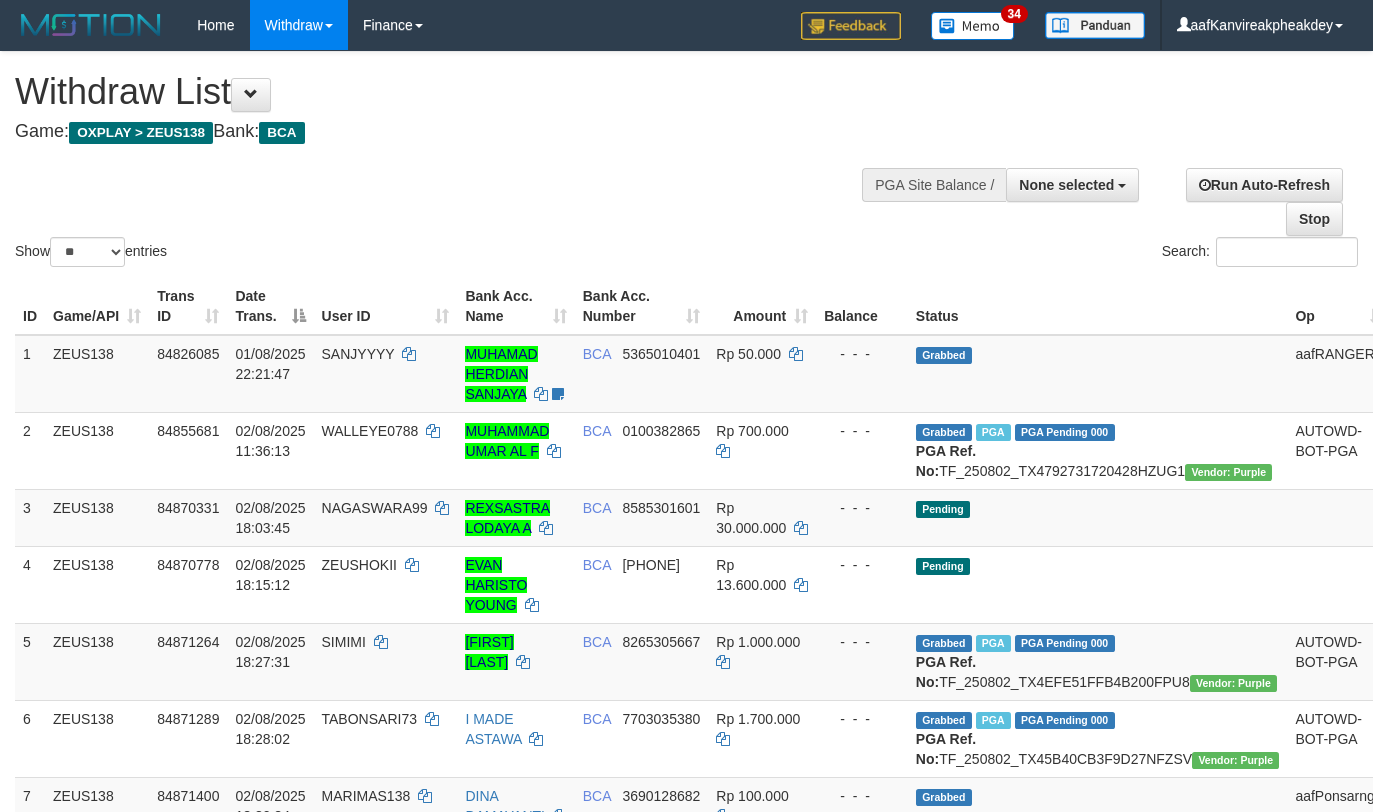 select 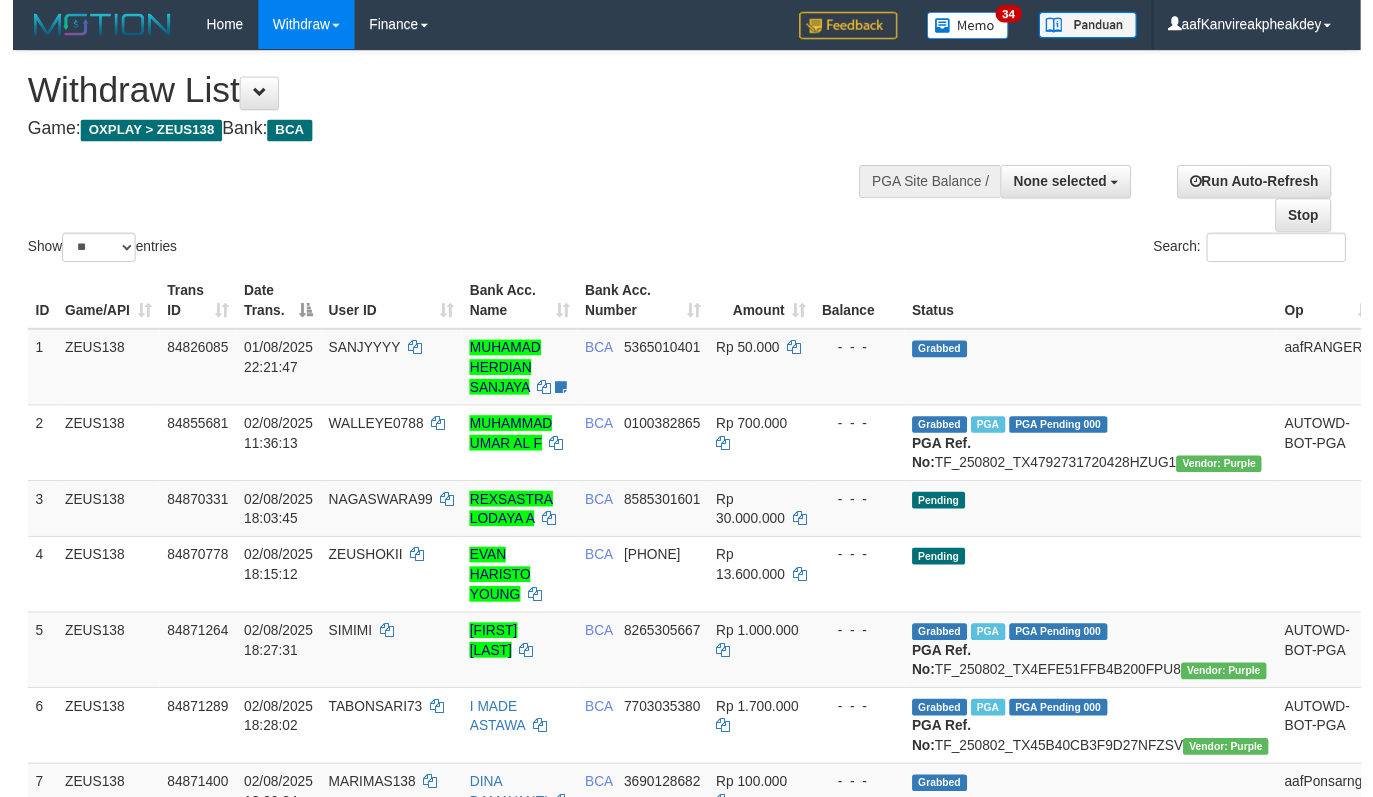 scroll, scrollTop: 563, scrollLeft: 0, axis: vertical 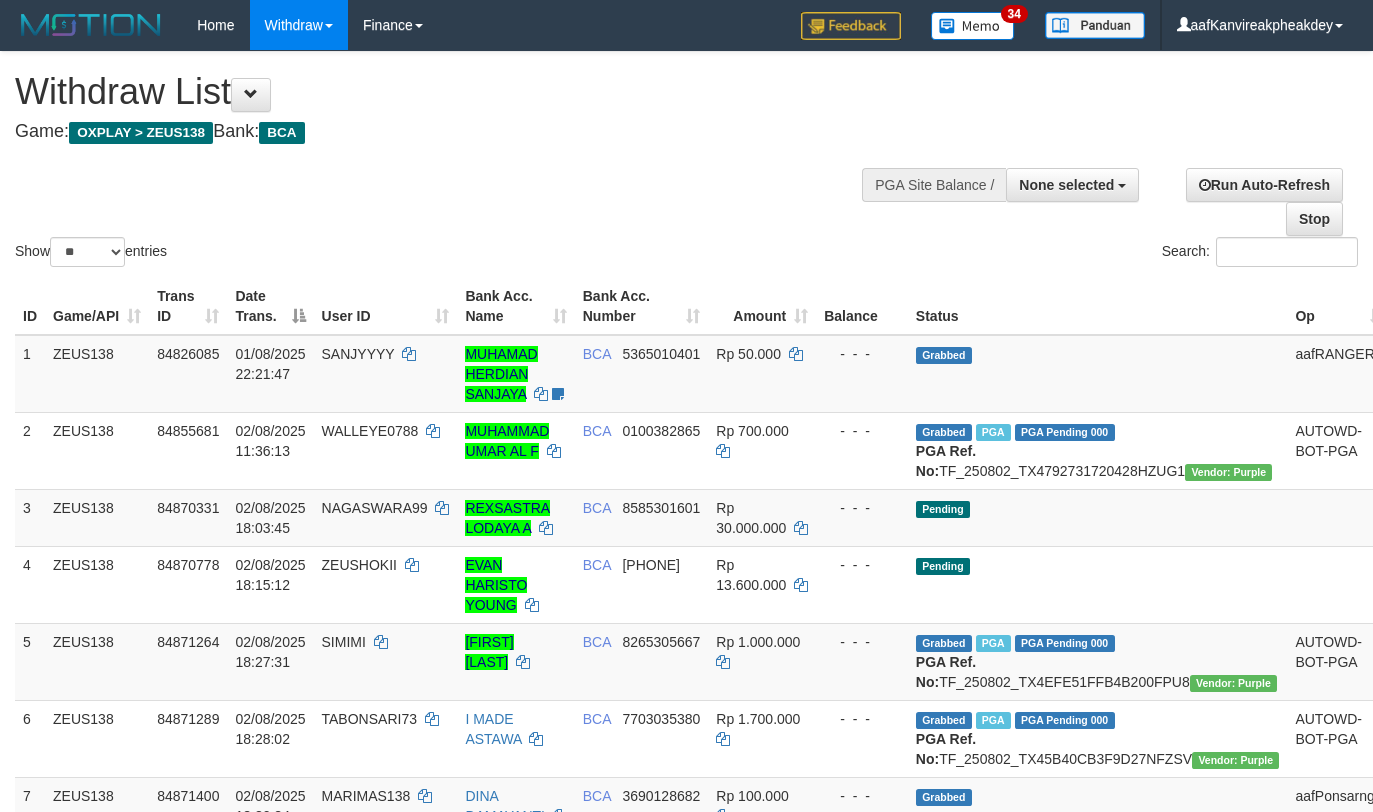select 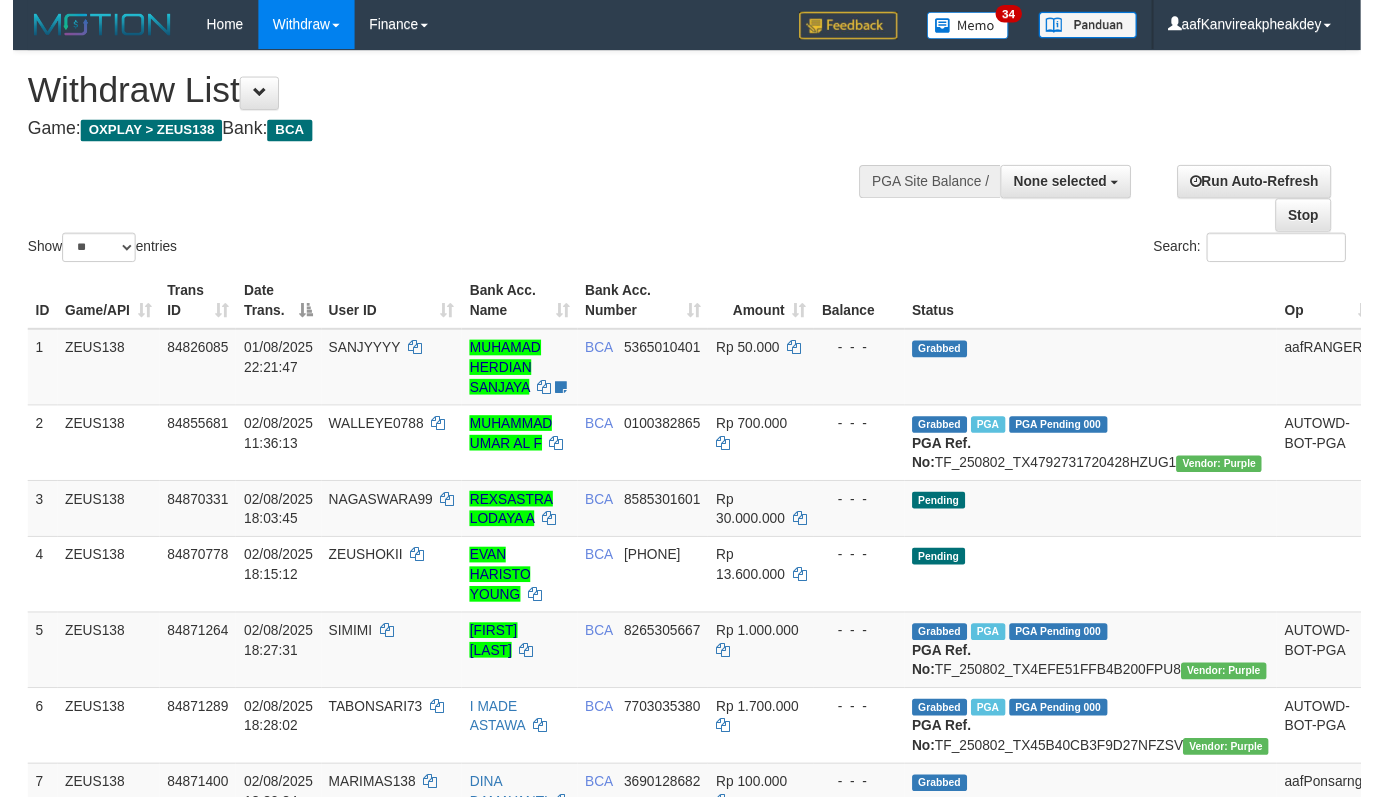 scroll, scrollTop: 563, scrollLeft: 0, axis: vertical 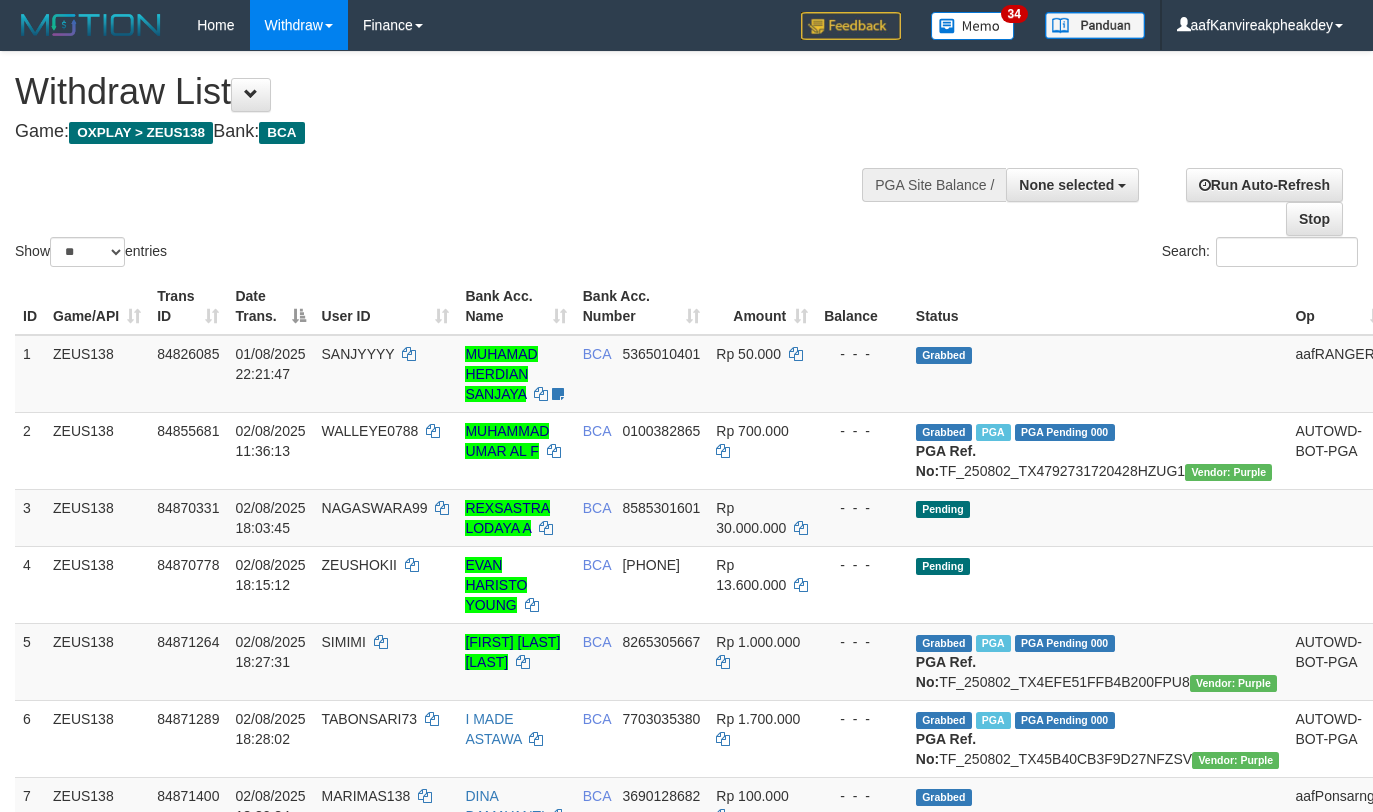 select 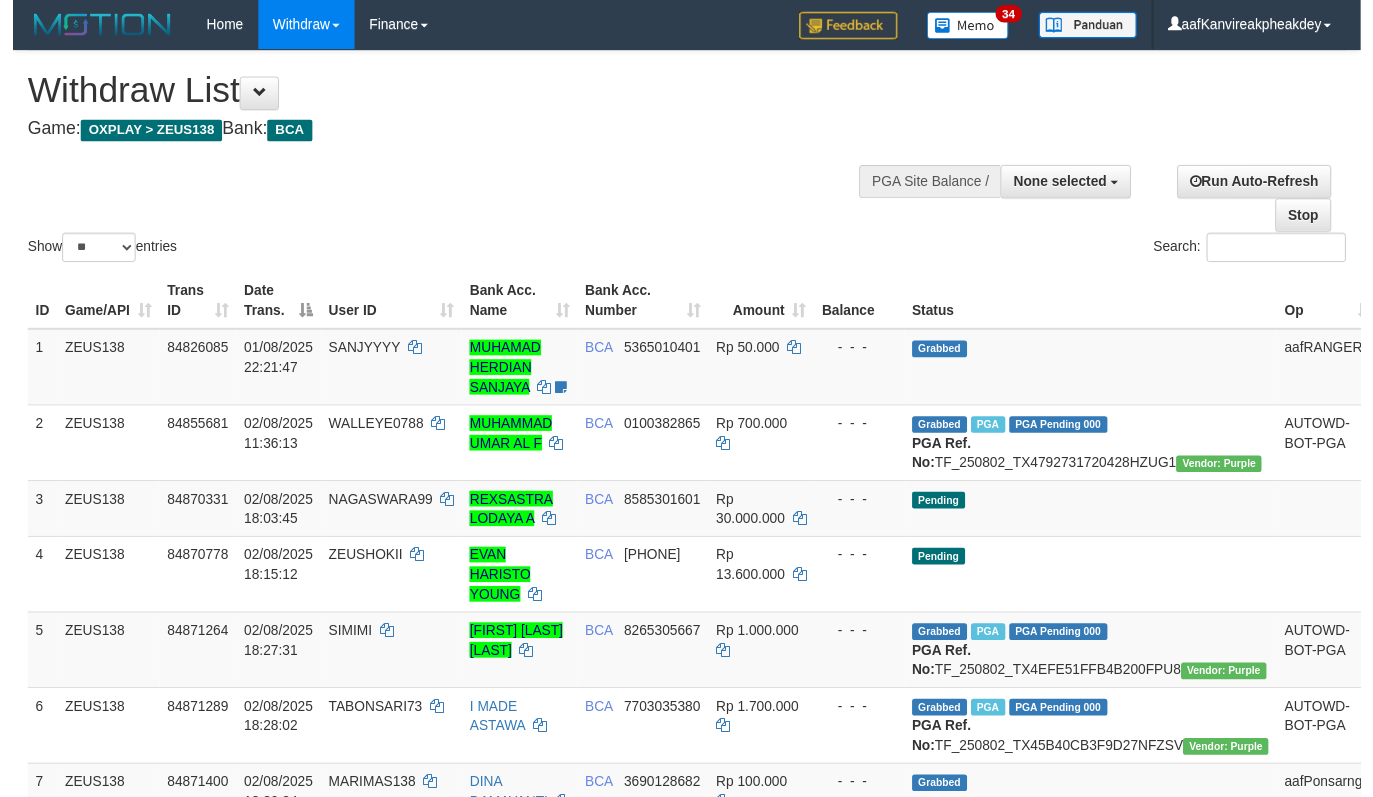 scroll, scrollTop: 563, scrollLeft: 0, axis: vertical 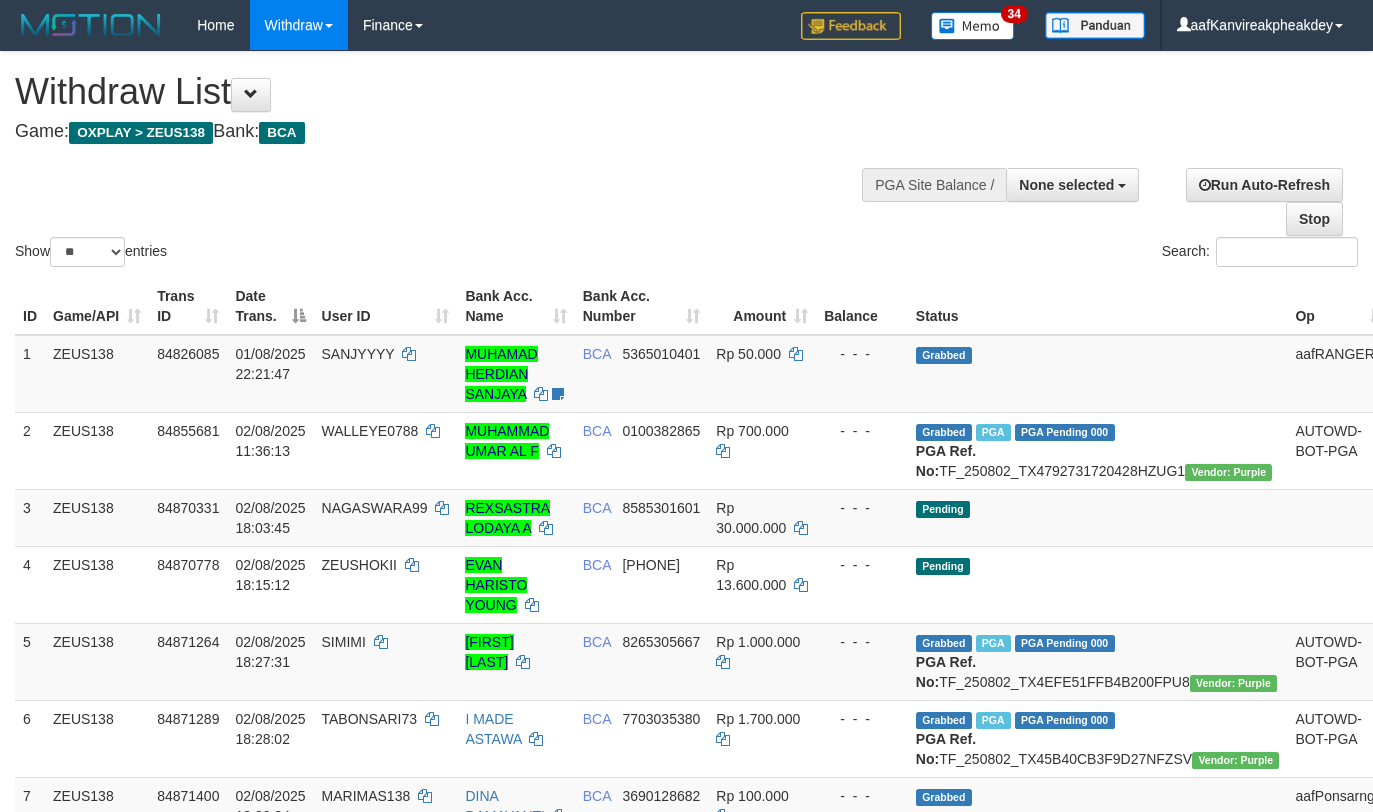 select 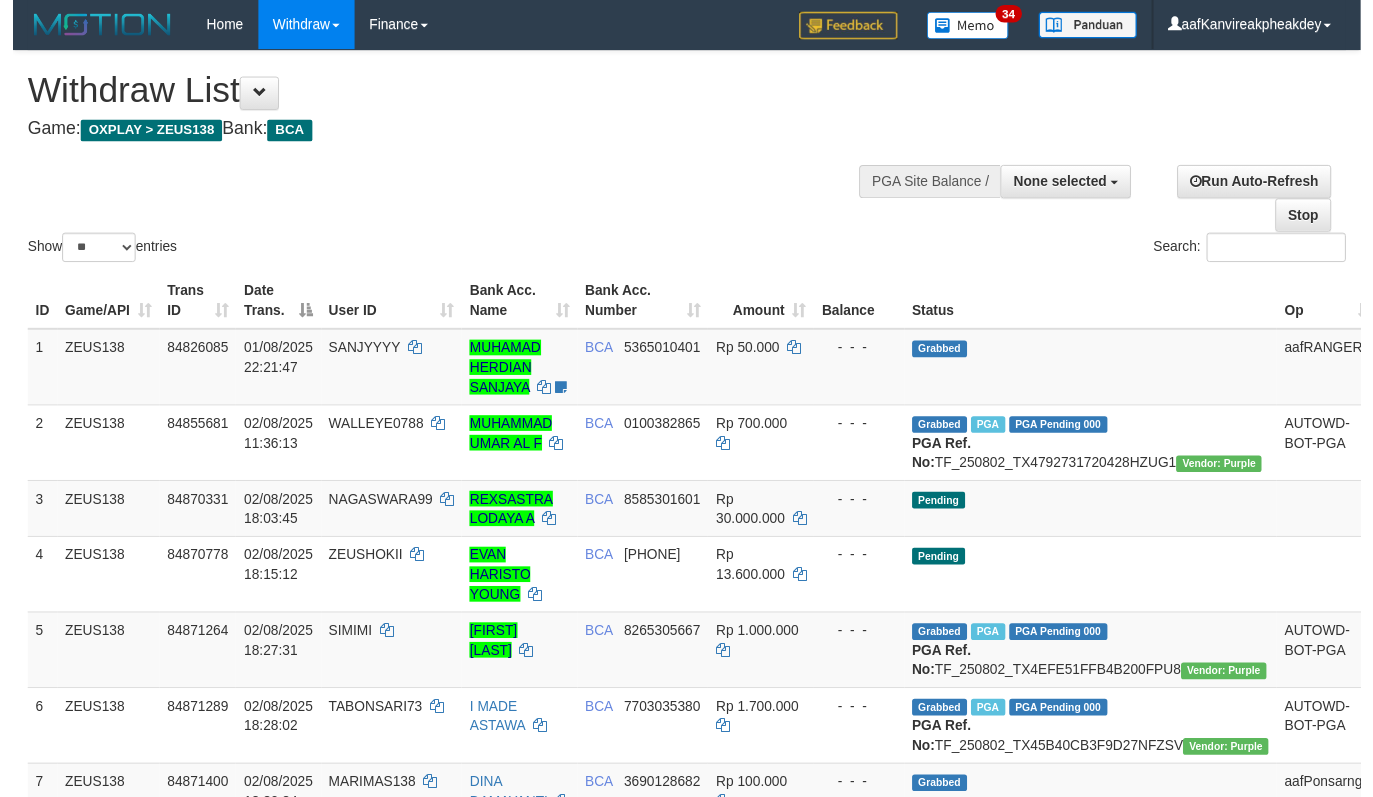 scroll, scrollTop: 563, scrollLeft: 0, axis: vertical 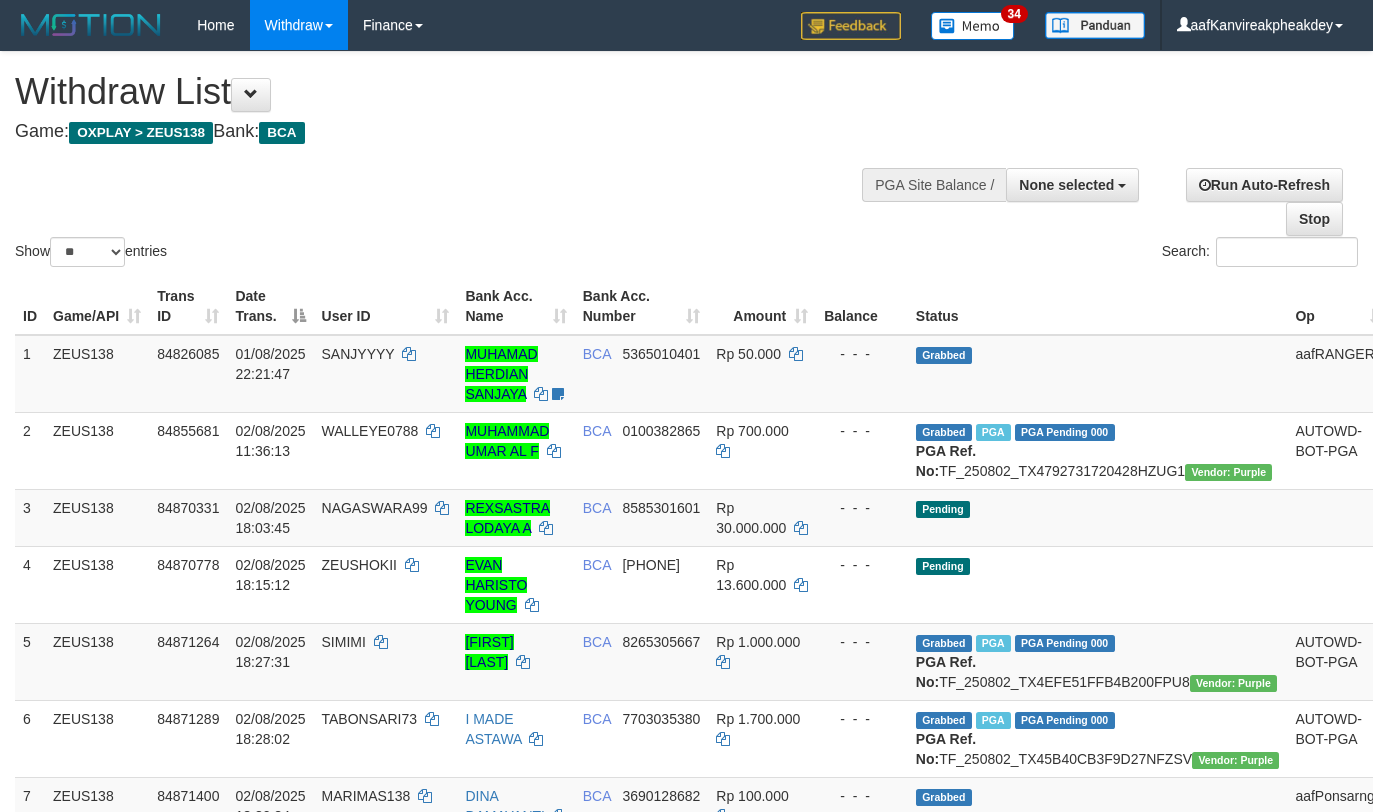 select 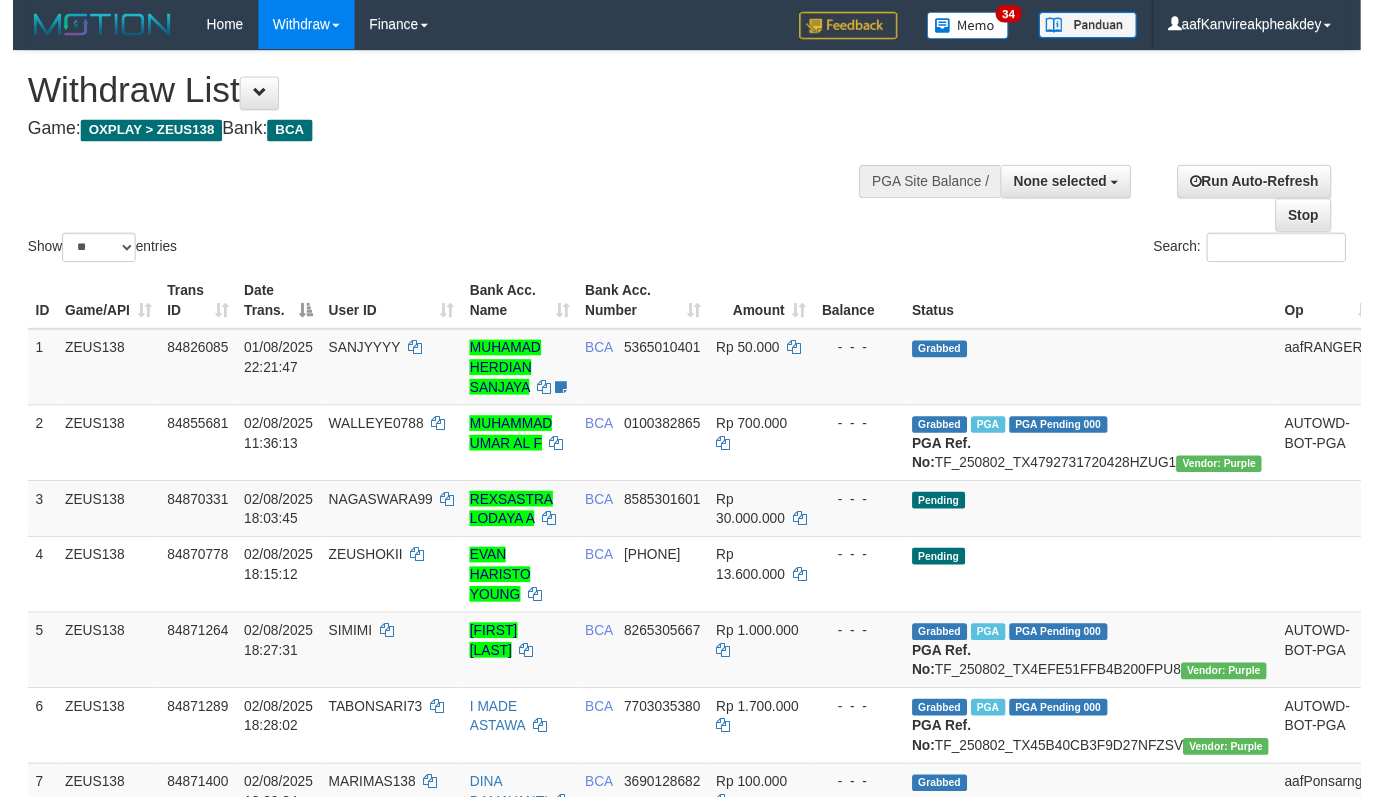 scroll, scrollTop: 563, scrollLeft: 0, axis: vertical 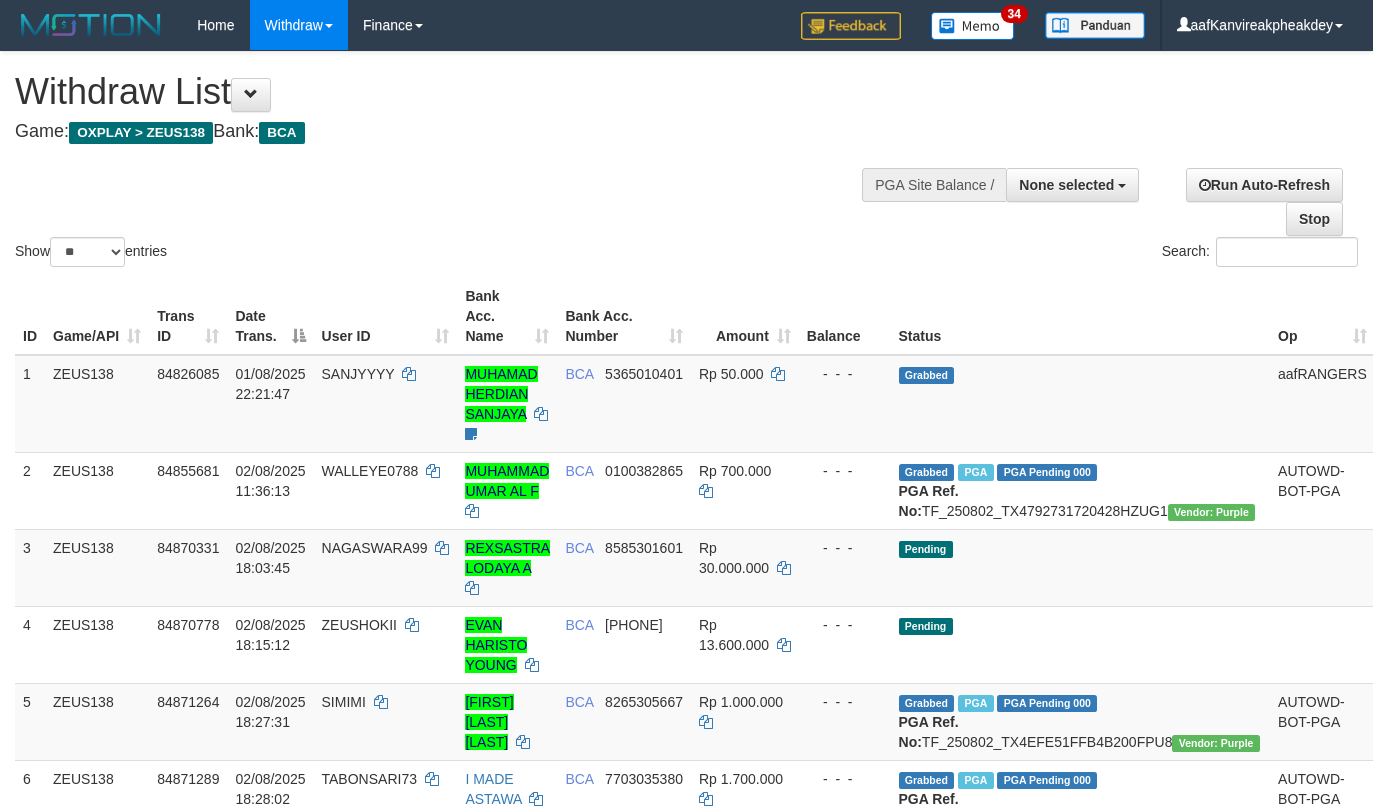 select 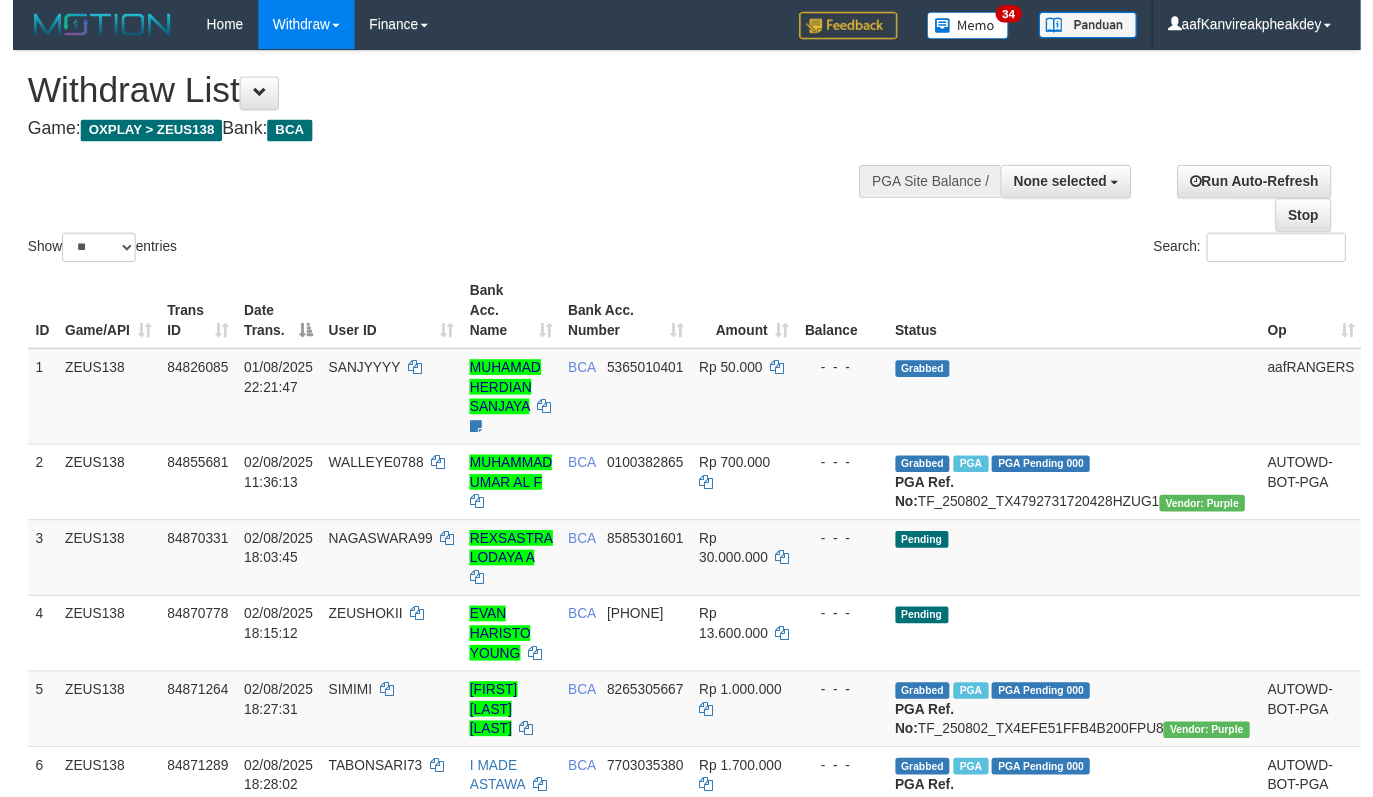 scroll, scrollTop: 563, scrollLeft: 0, axis: vertical 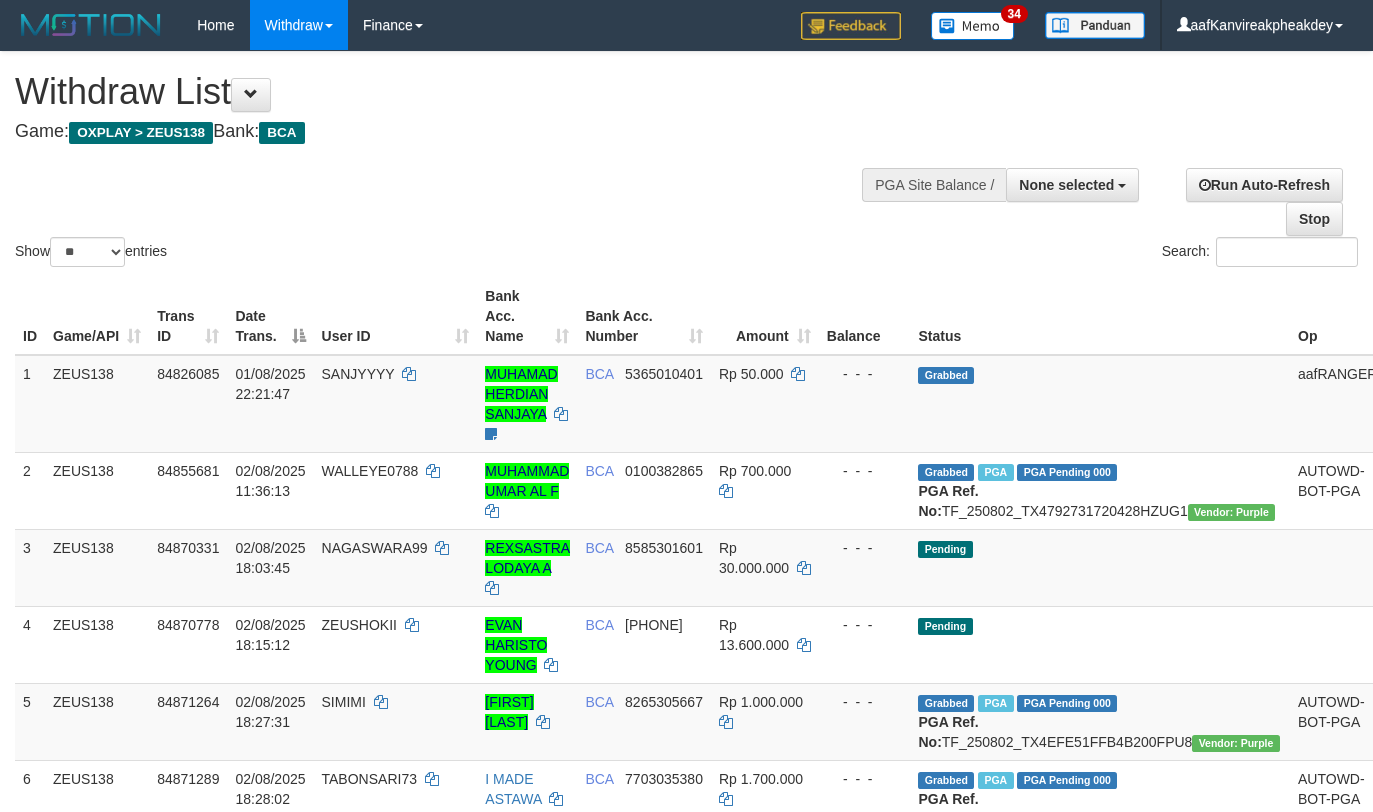select 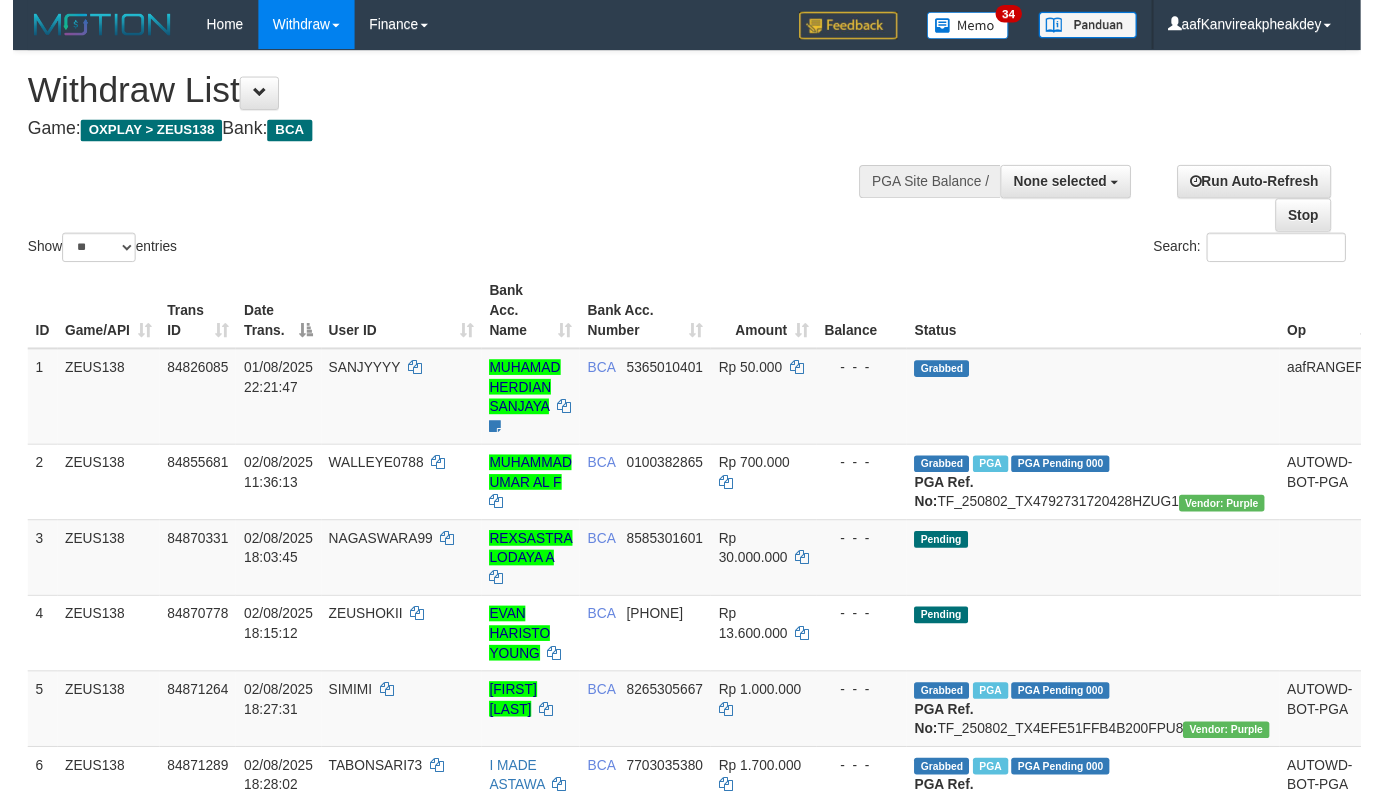 scroll, scrollTop: 563, scrollLeft: 0, axis: vertical 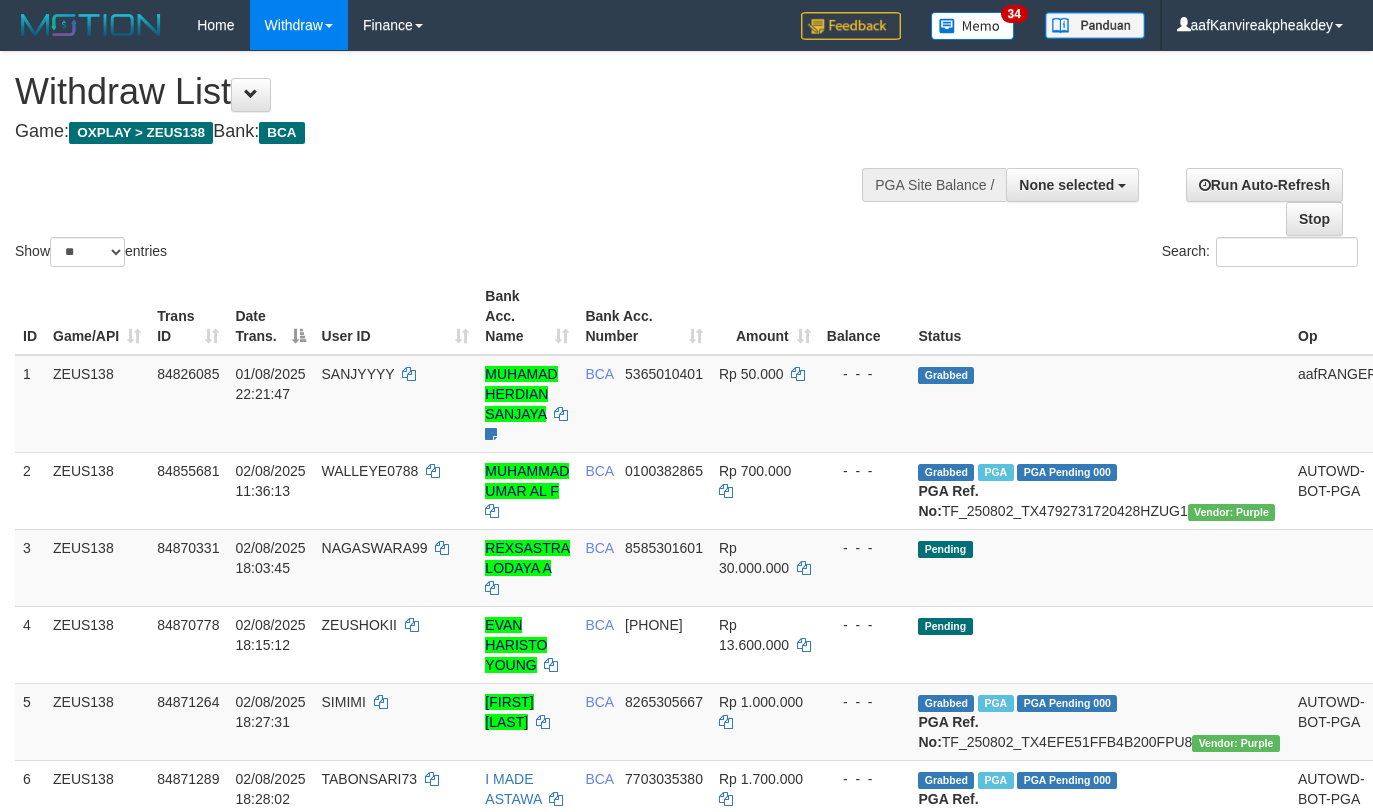 select 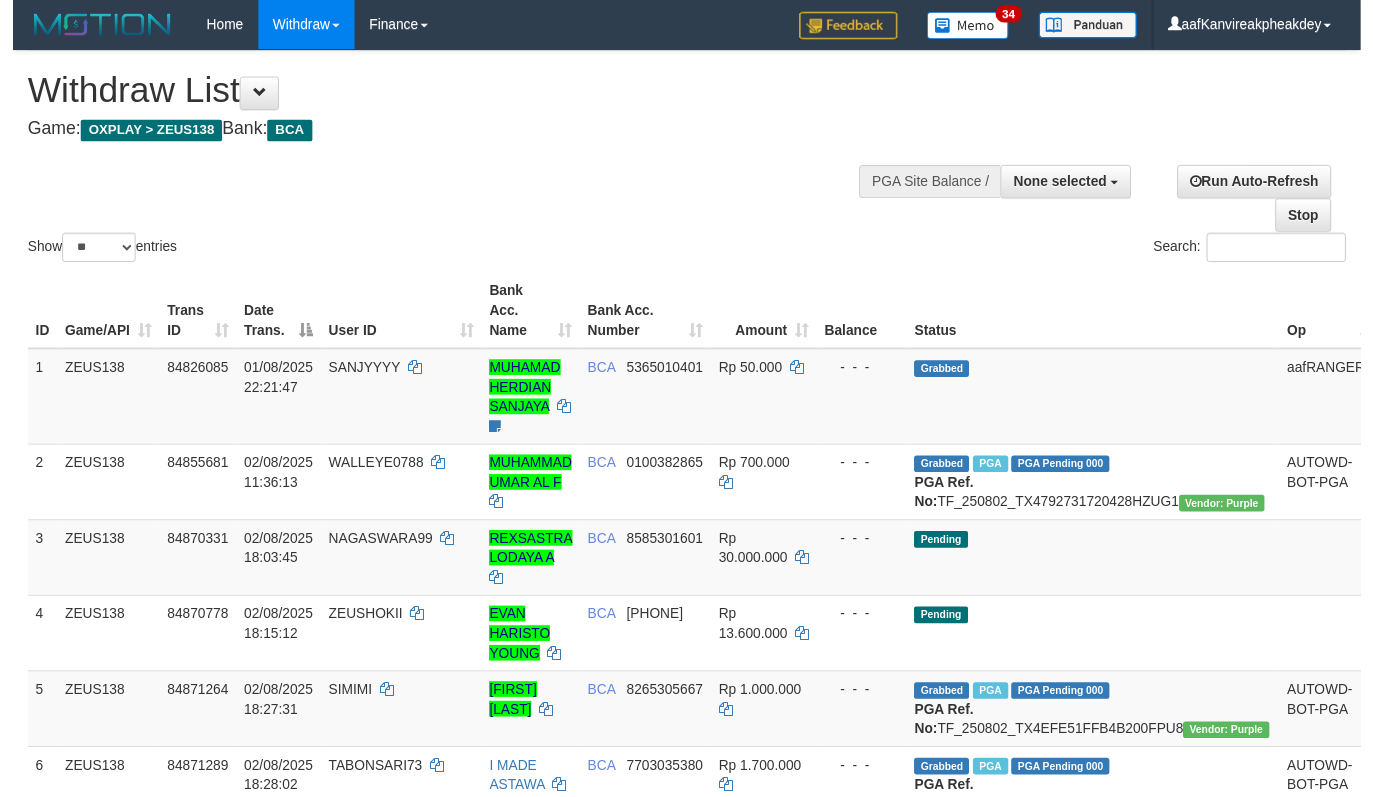 scroll, scrollTop: 618, scrollLeft: 0, axis: vertical 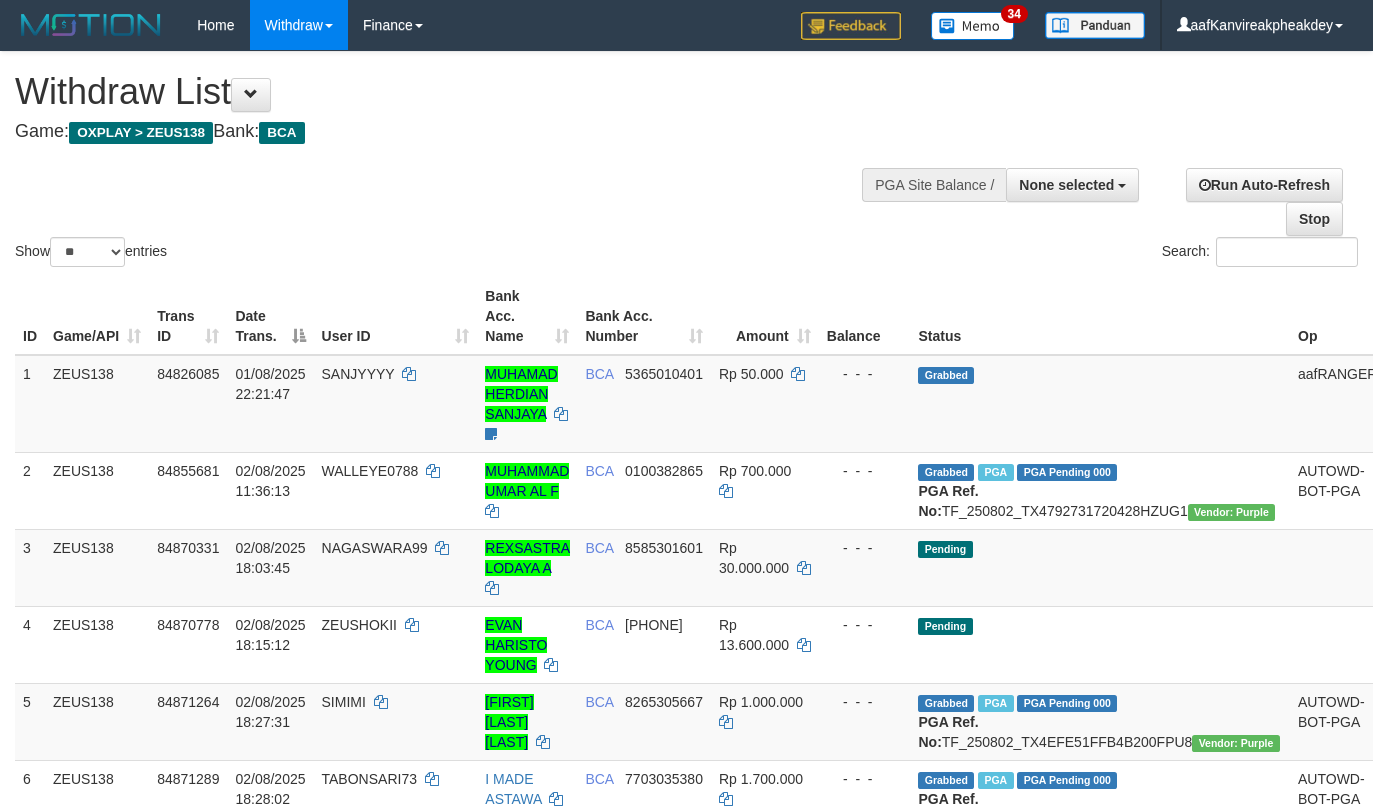 select 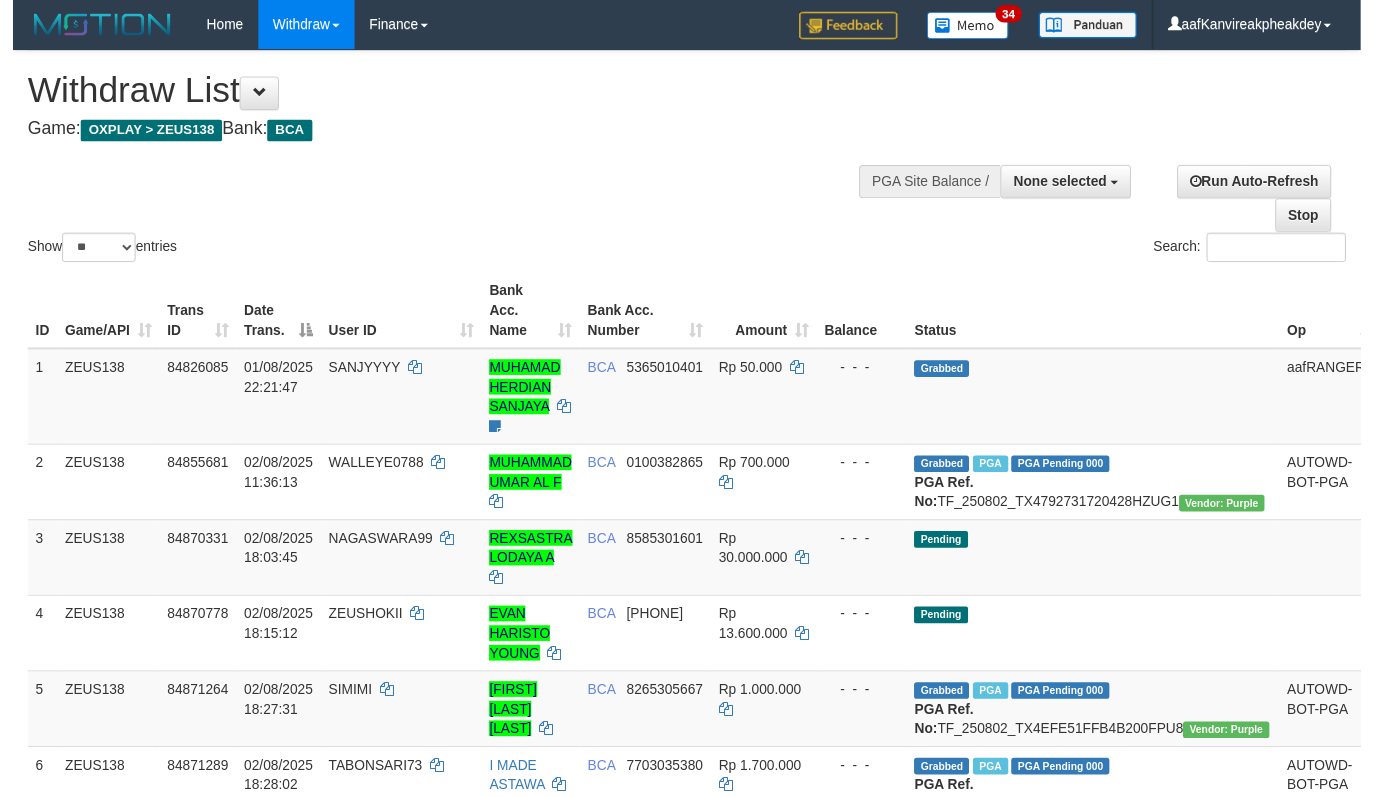 scroll, scrollTop: 618, scrollLeft: 0, axis: vertical 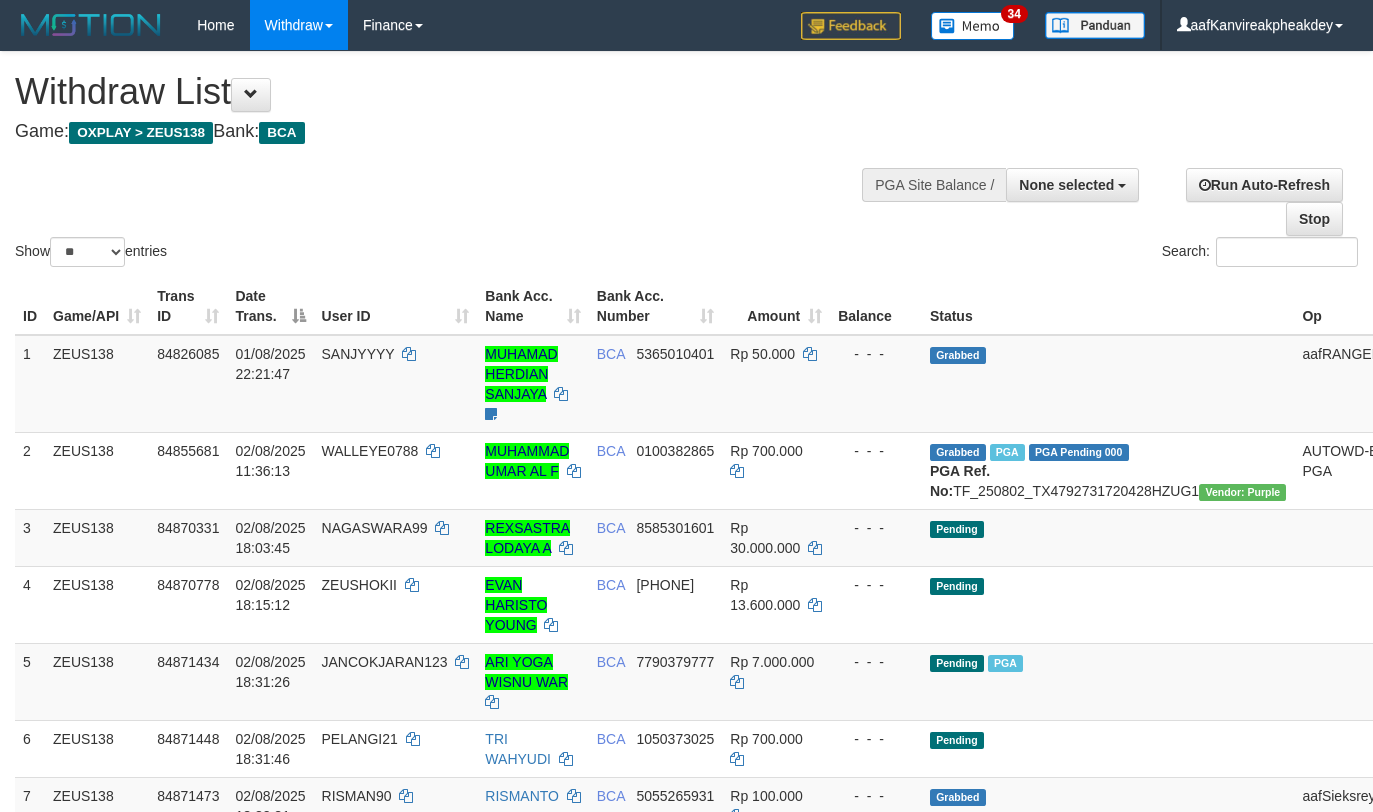 select 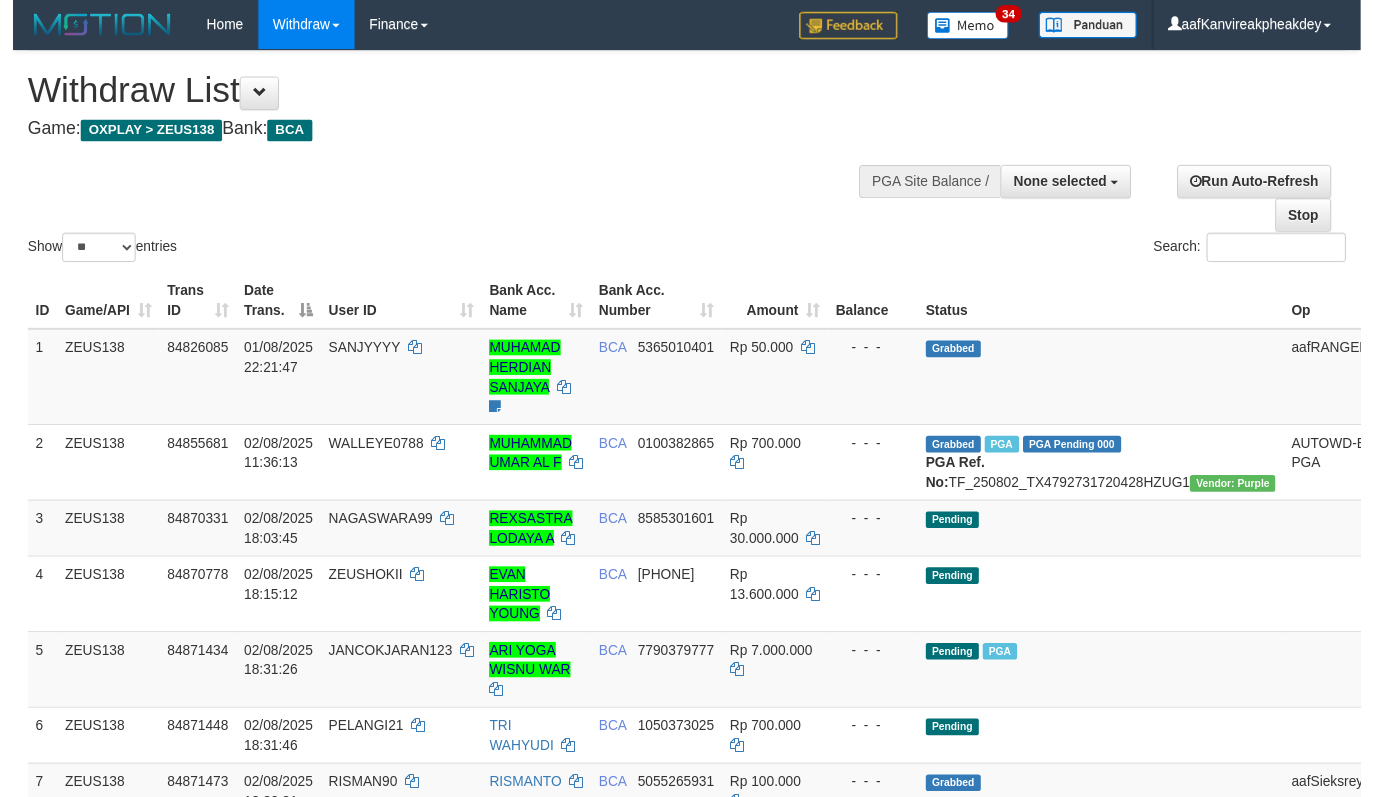 scroll, scrollTop: 728, scrollLeft: 0, axis: vertical 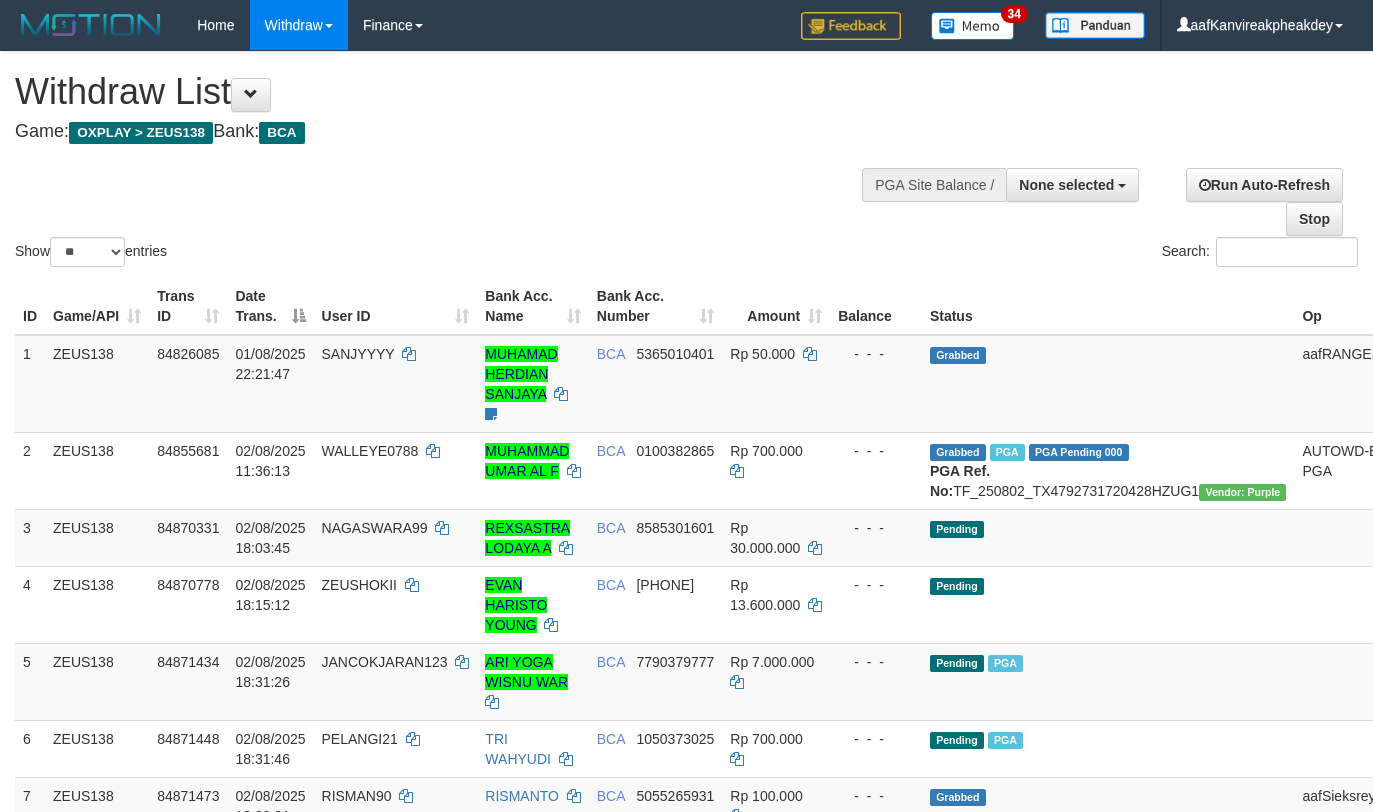 select 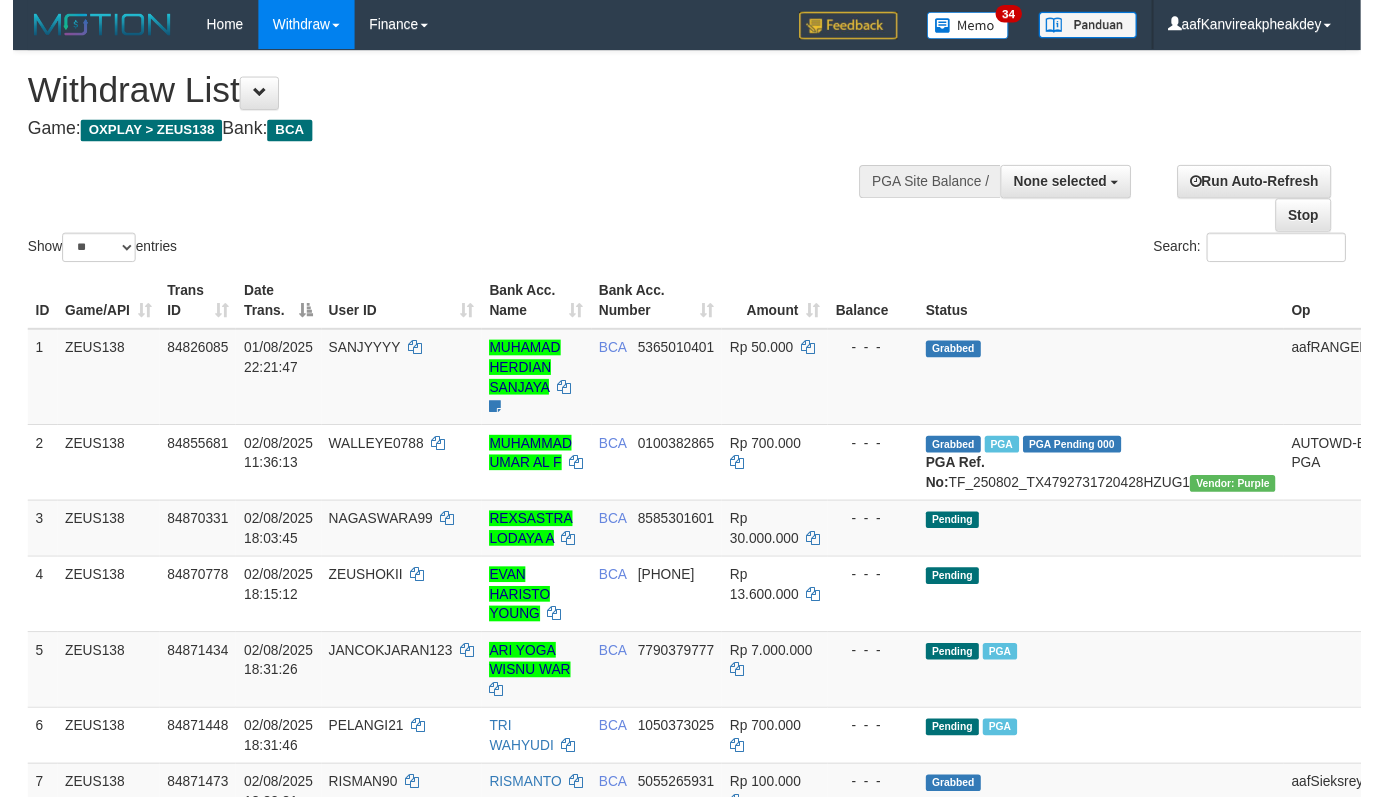 scroll, scrollTop: 728, scrollLeft: 0, axis: vertical 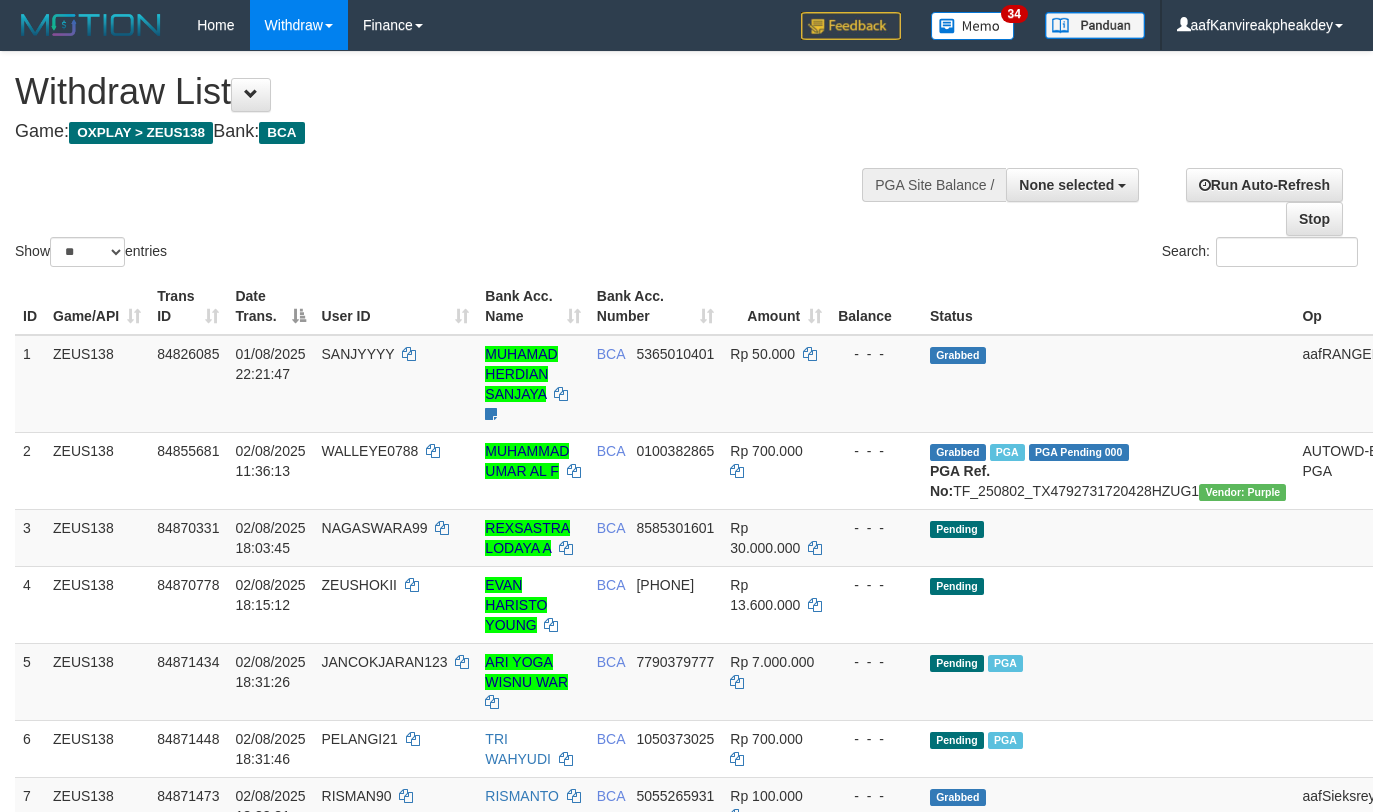select 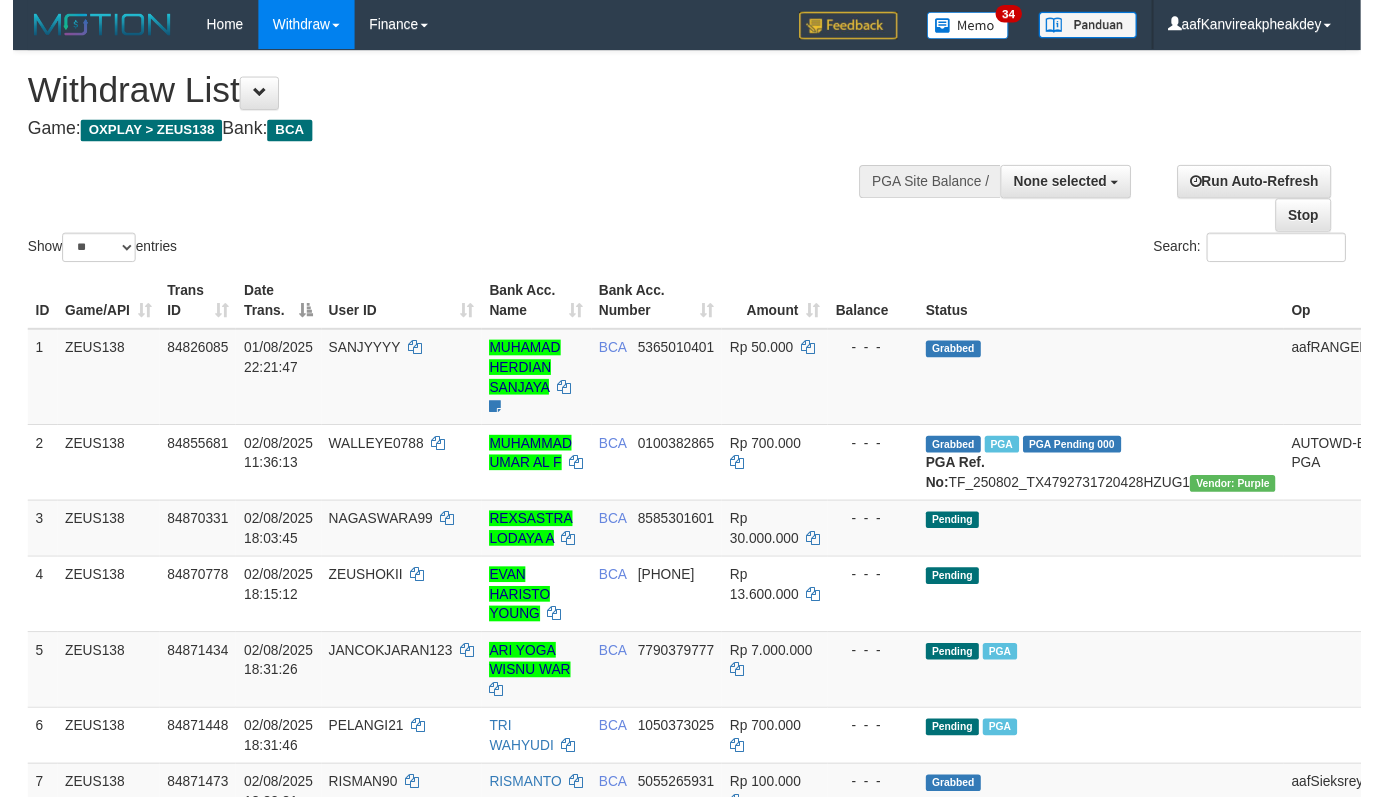 scroll, scrollTop: 728, scrollLeft: 0, axis: vertical 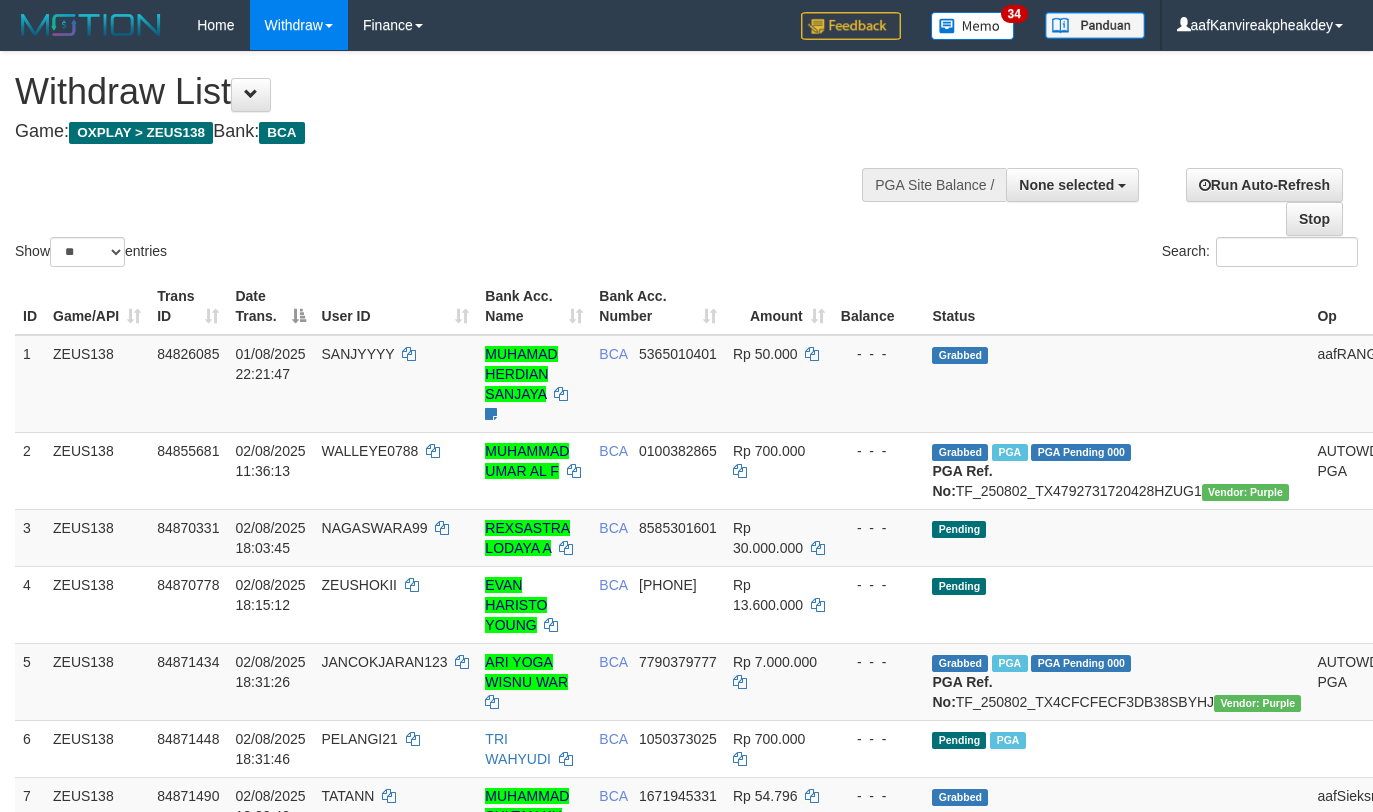 select 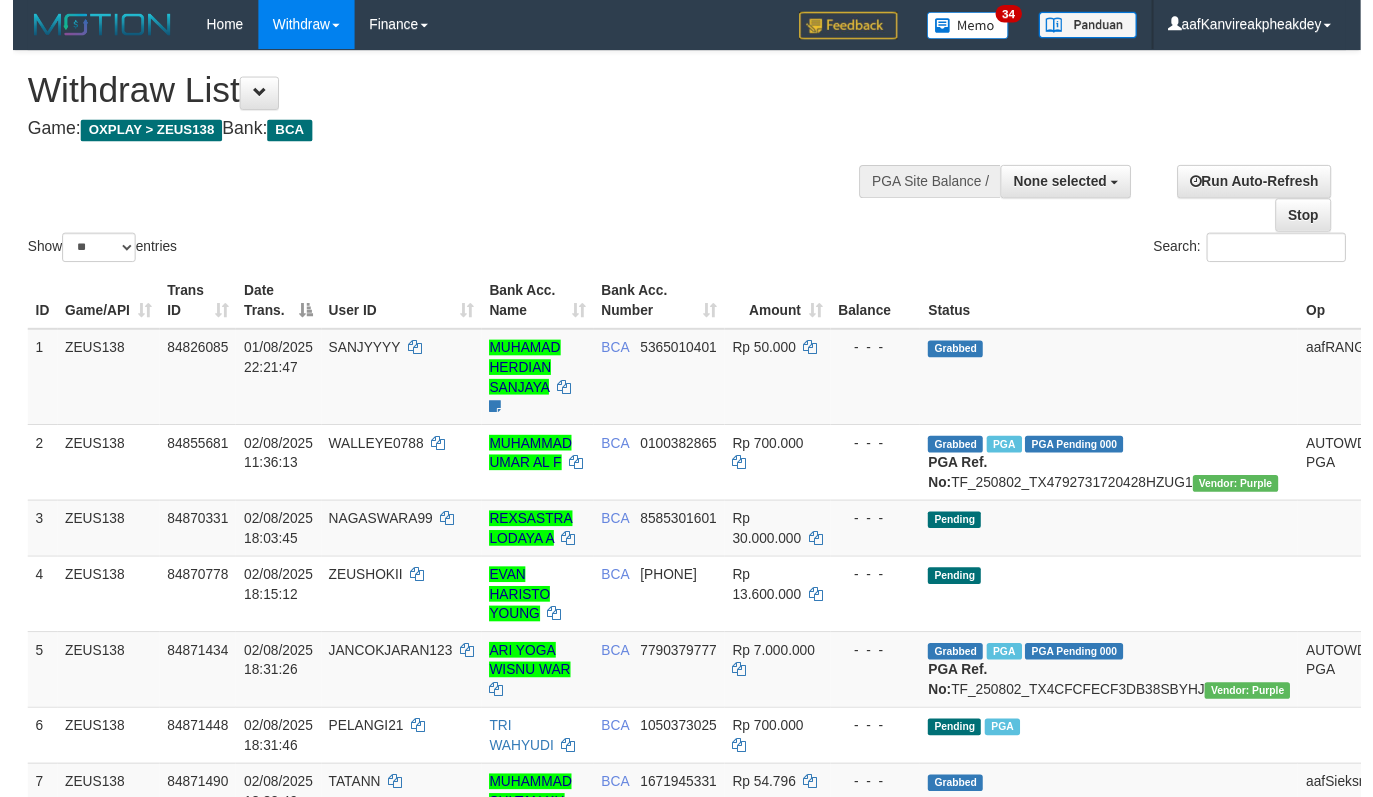 scroll, scrollTop: 728, scrollLeft: 0, axis: vertical 